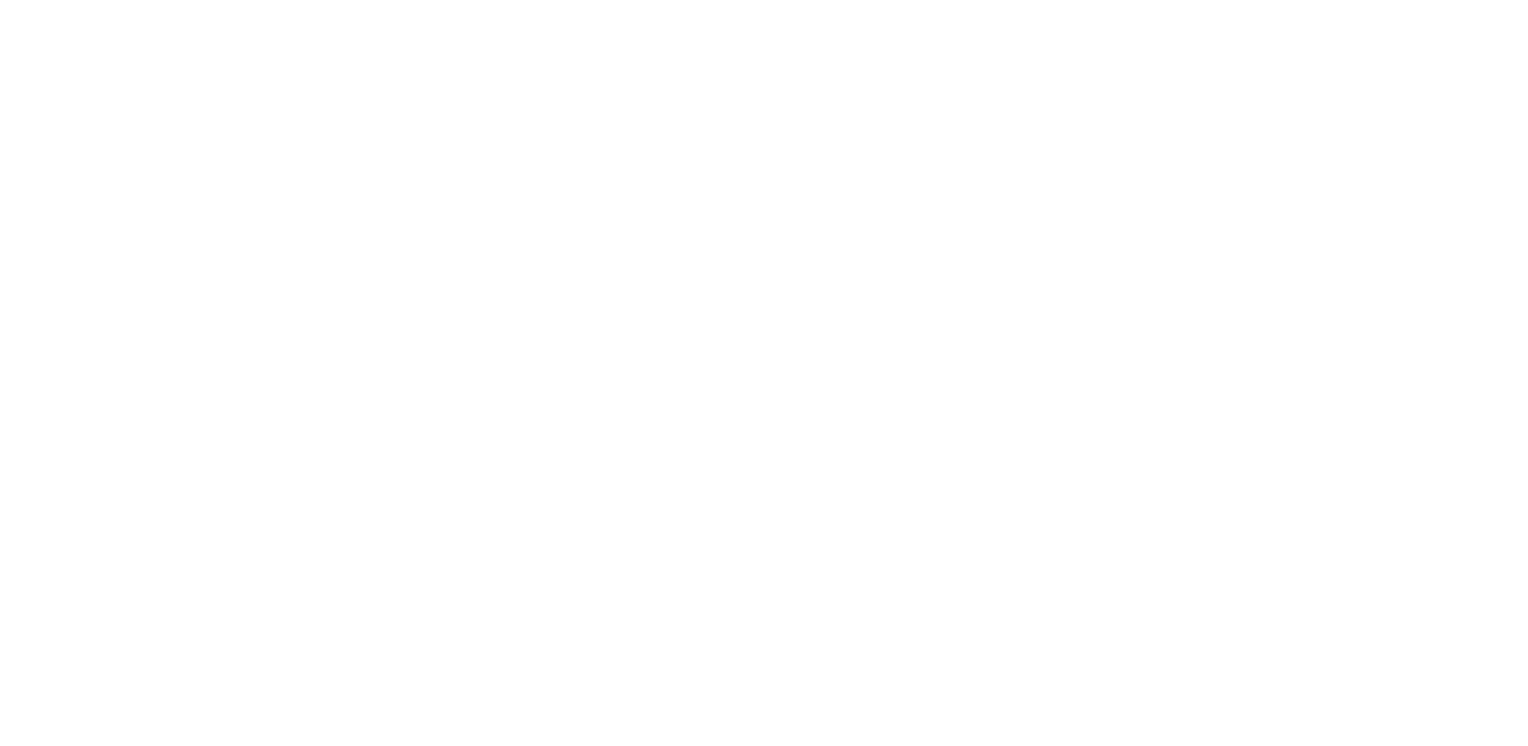 scroll, scrollTop: 0, scrollLeft: 0, axis: both 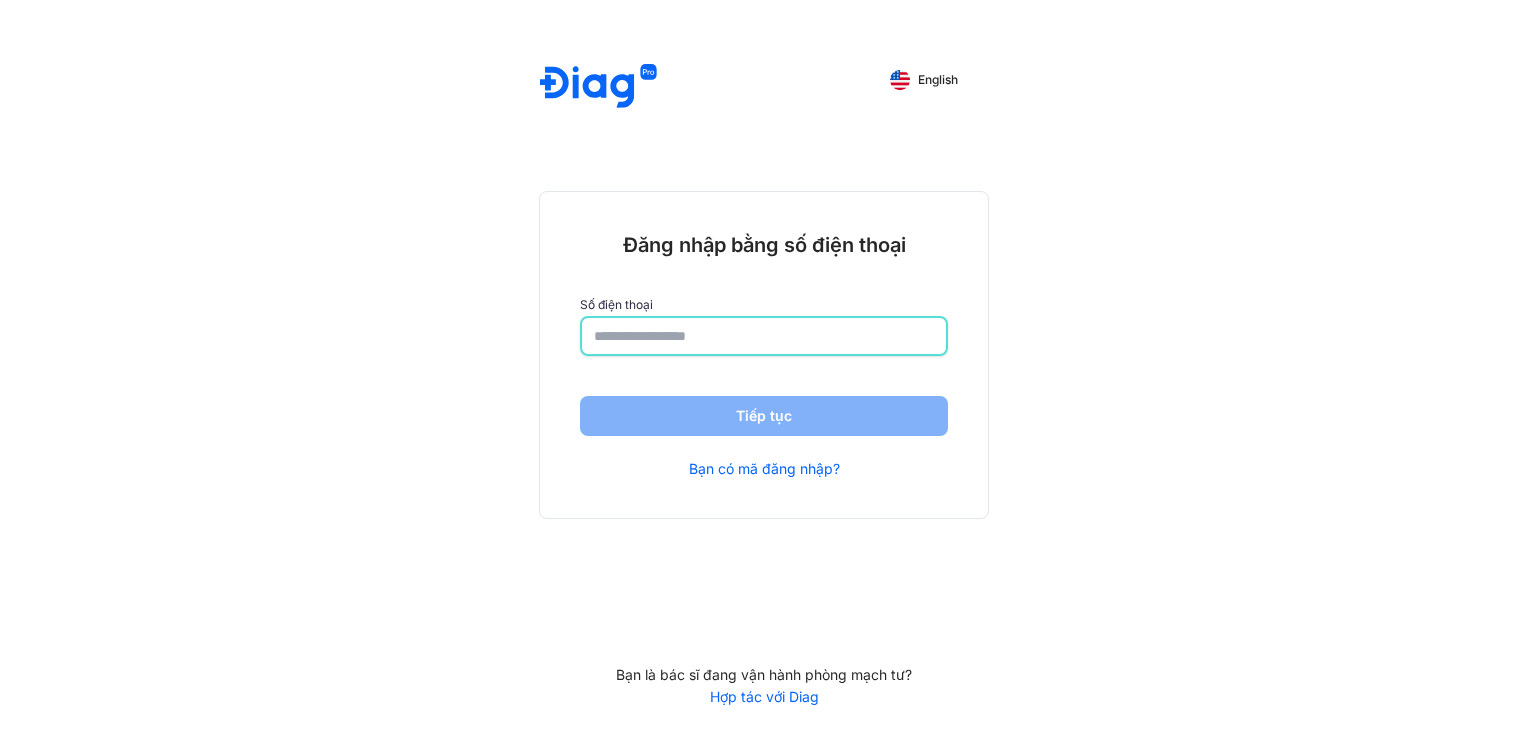 click 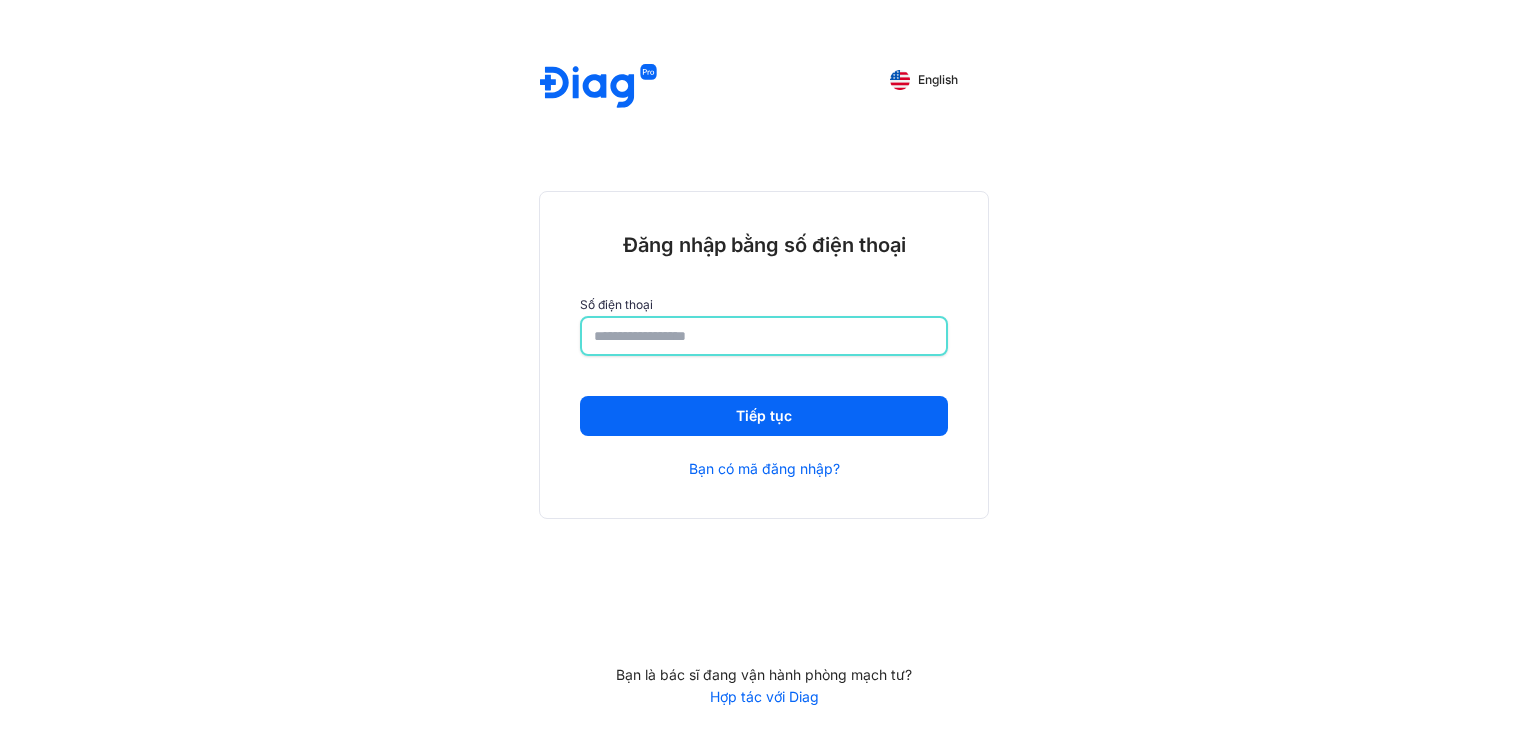 type on "**********" 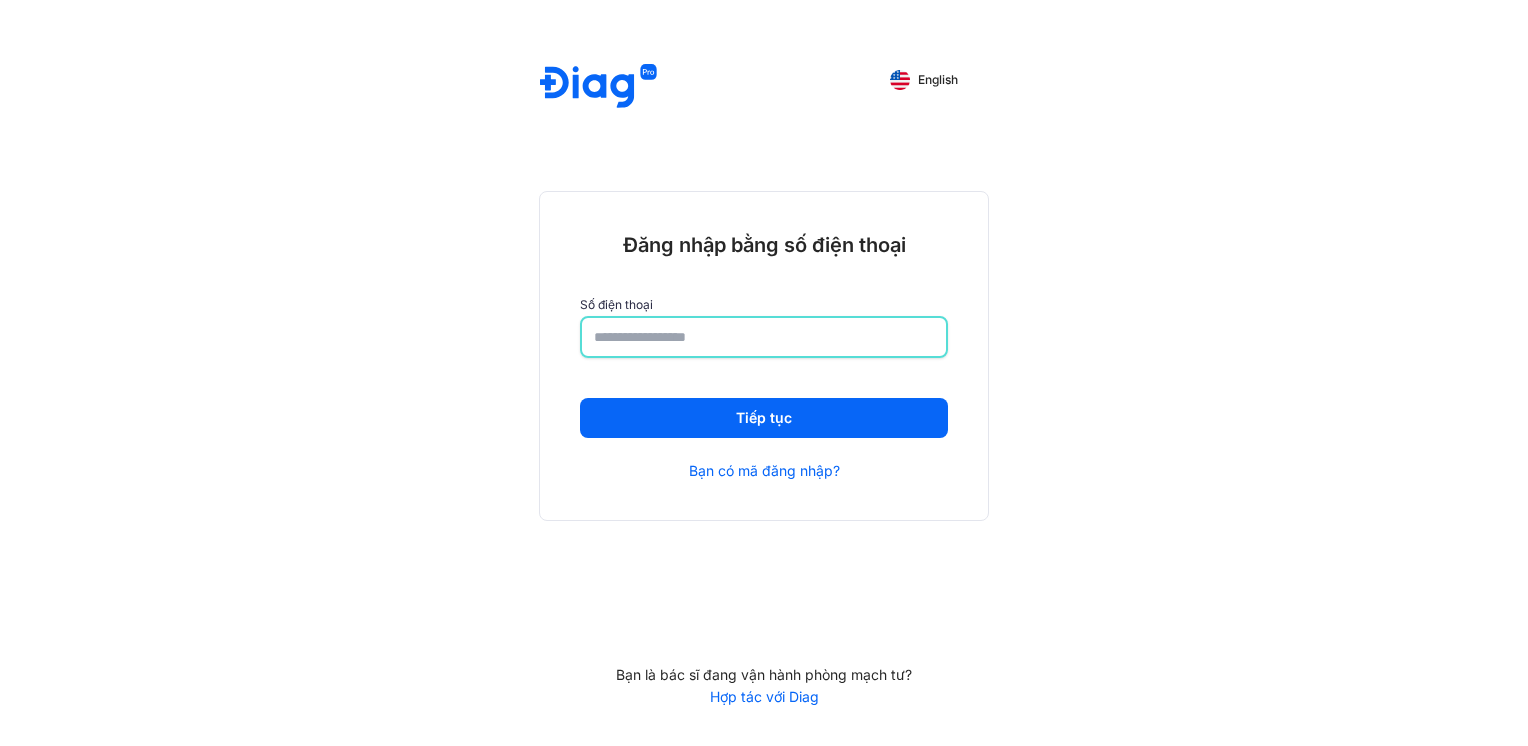 click on "Tiếp tục  Bạn có mã đăng nhập?" at bounding box center (764, 439) 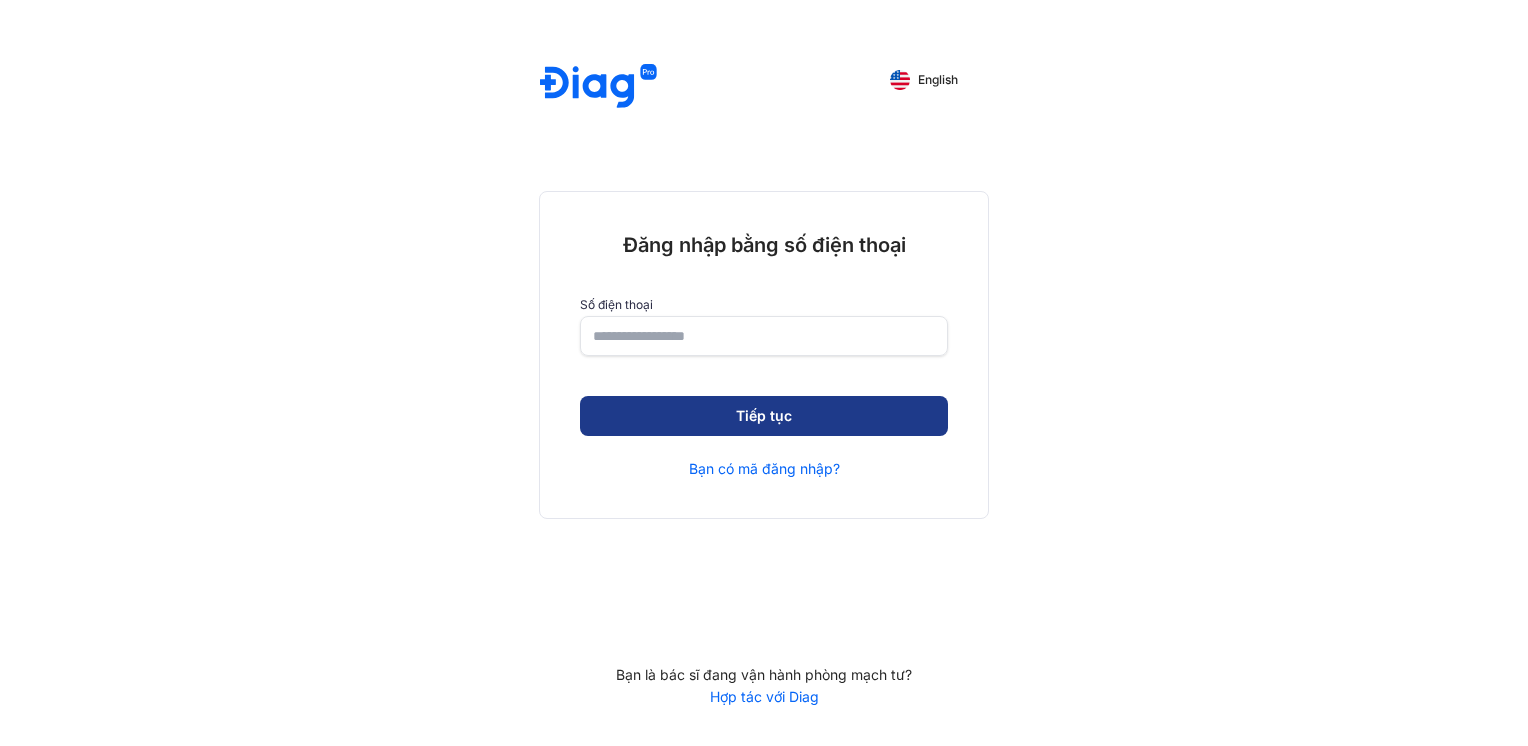 click on "Tiếp tục" at bounding box center [764, 416] 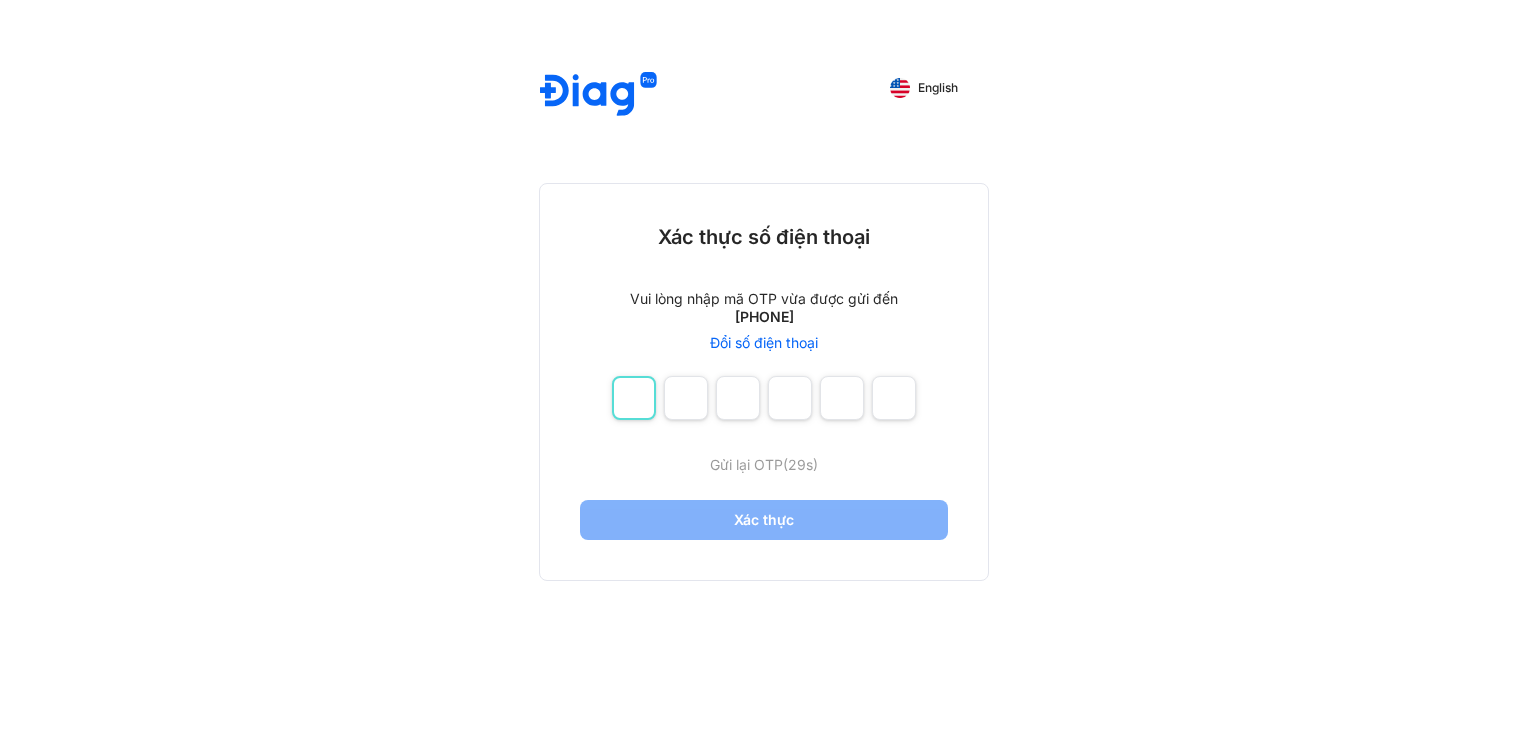 click at bounding box center [634, 398] 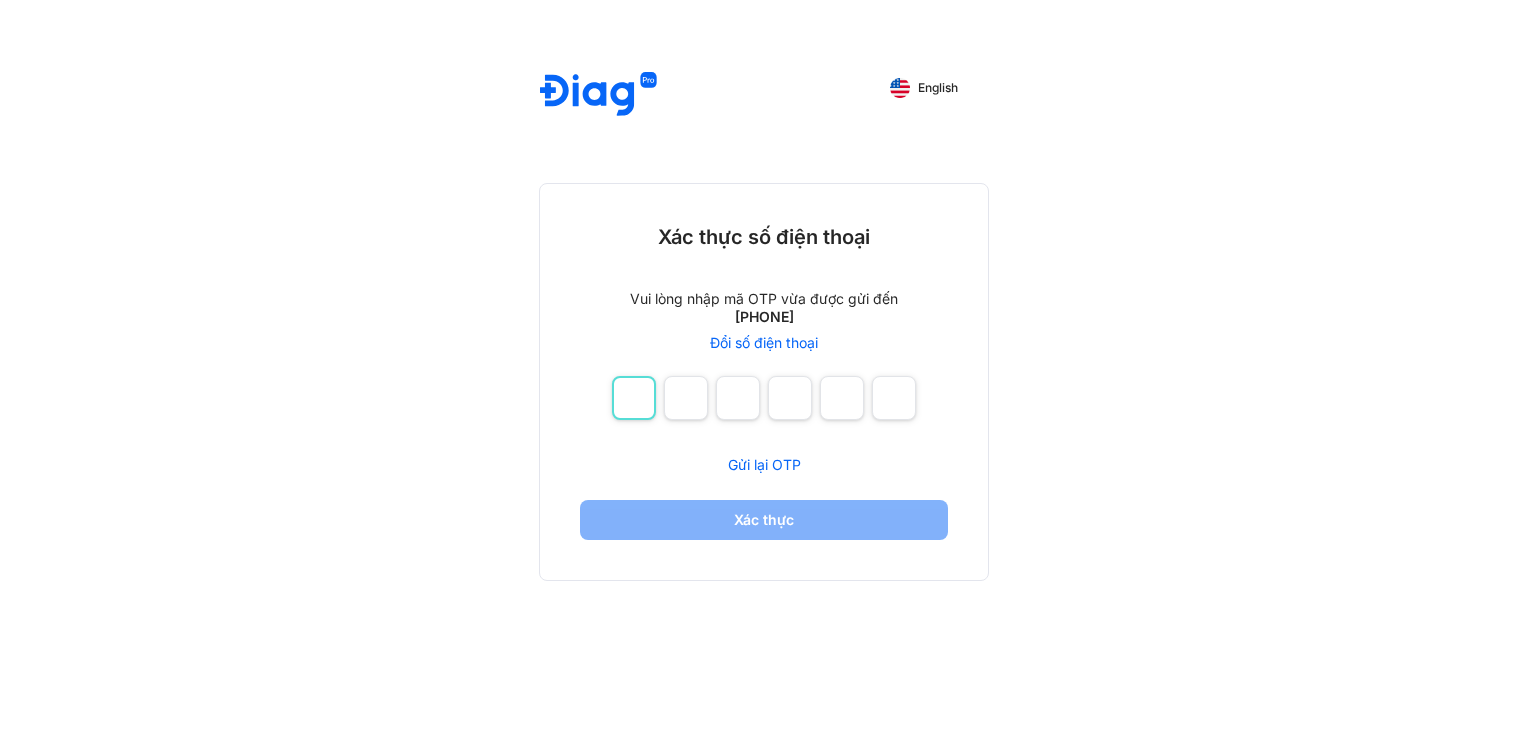 click at bounding box center [634, 398] 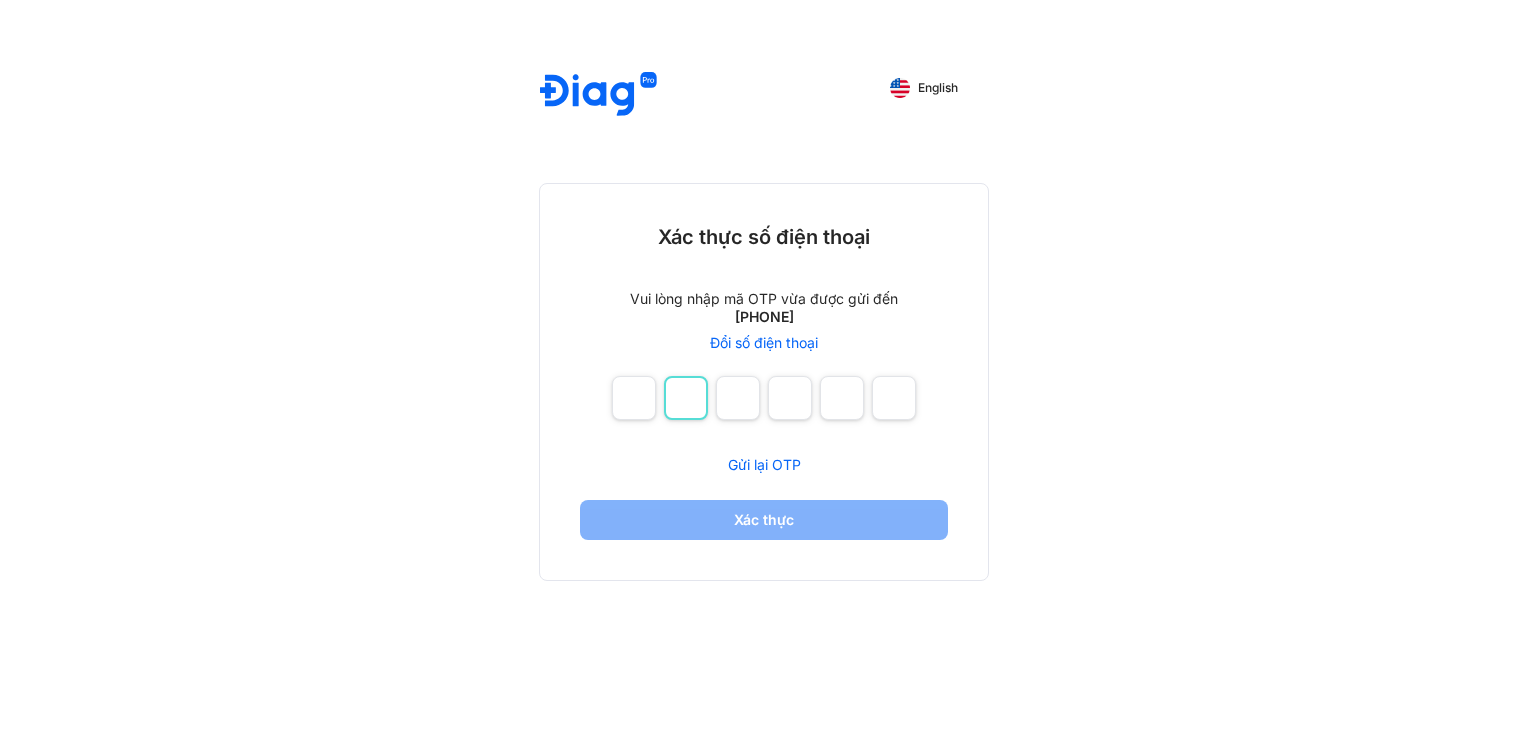 type on "*" 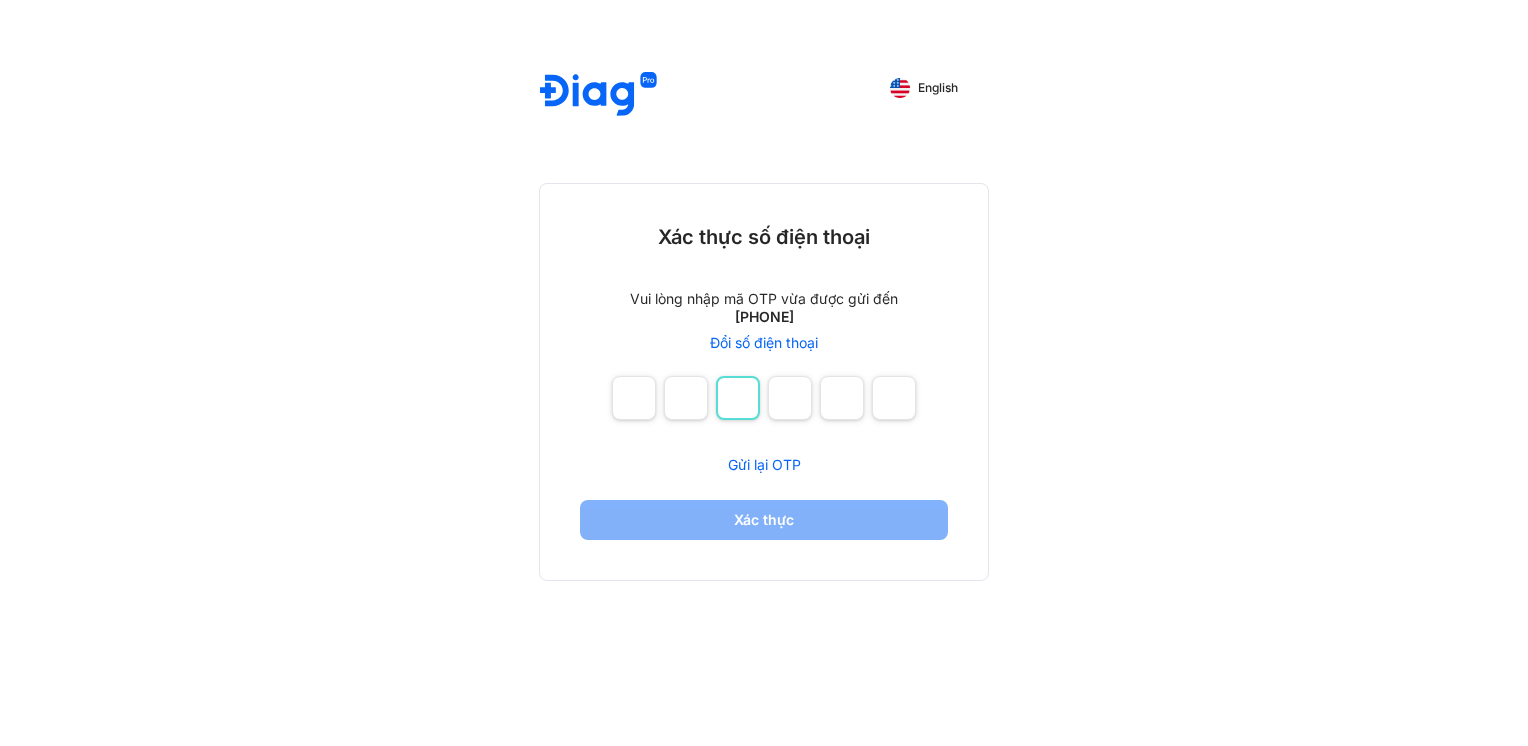 type on "*" 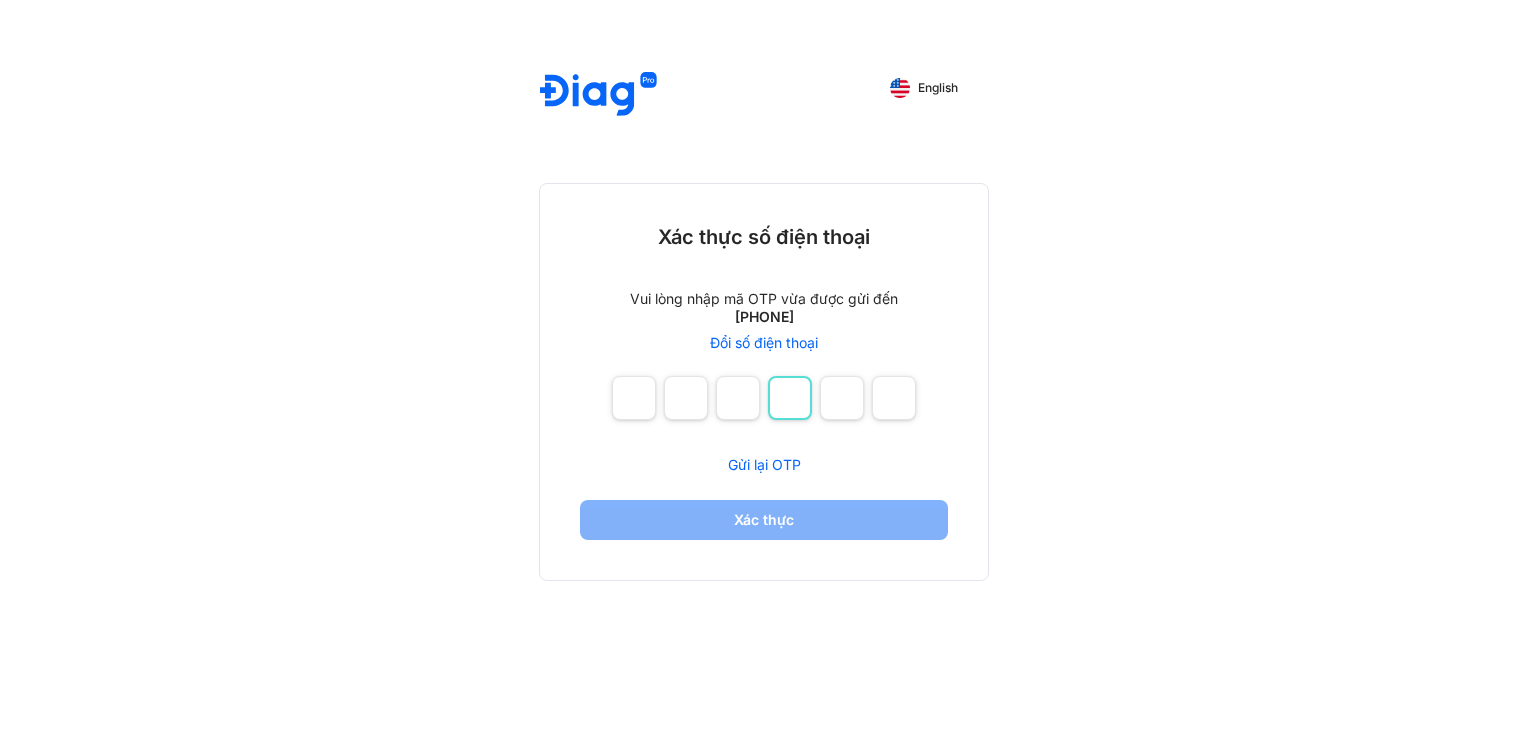 type on "*" 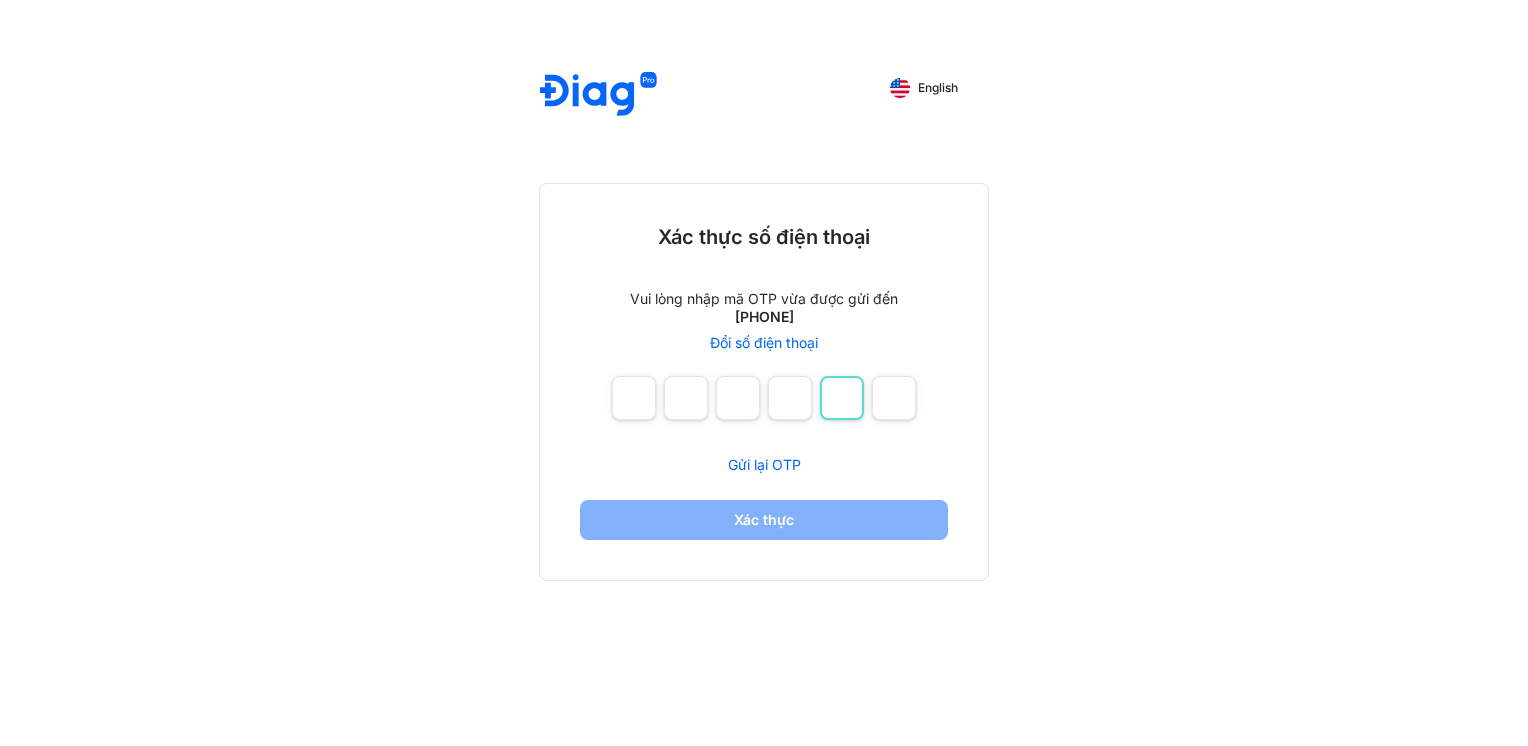 type on "*" 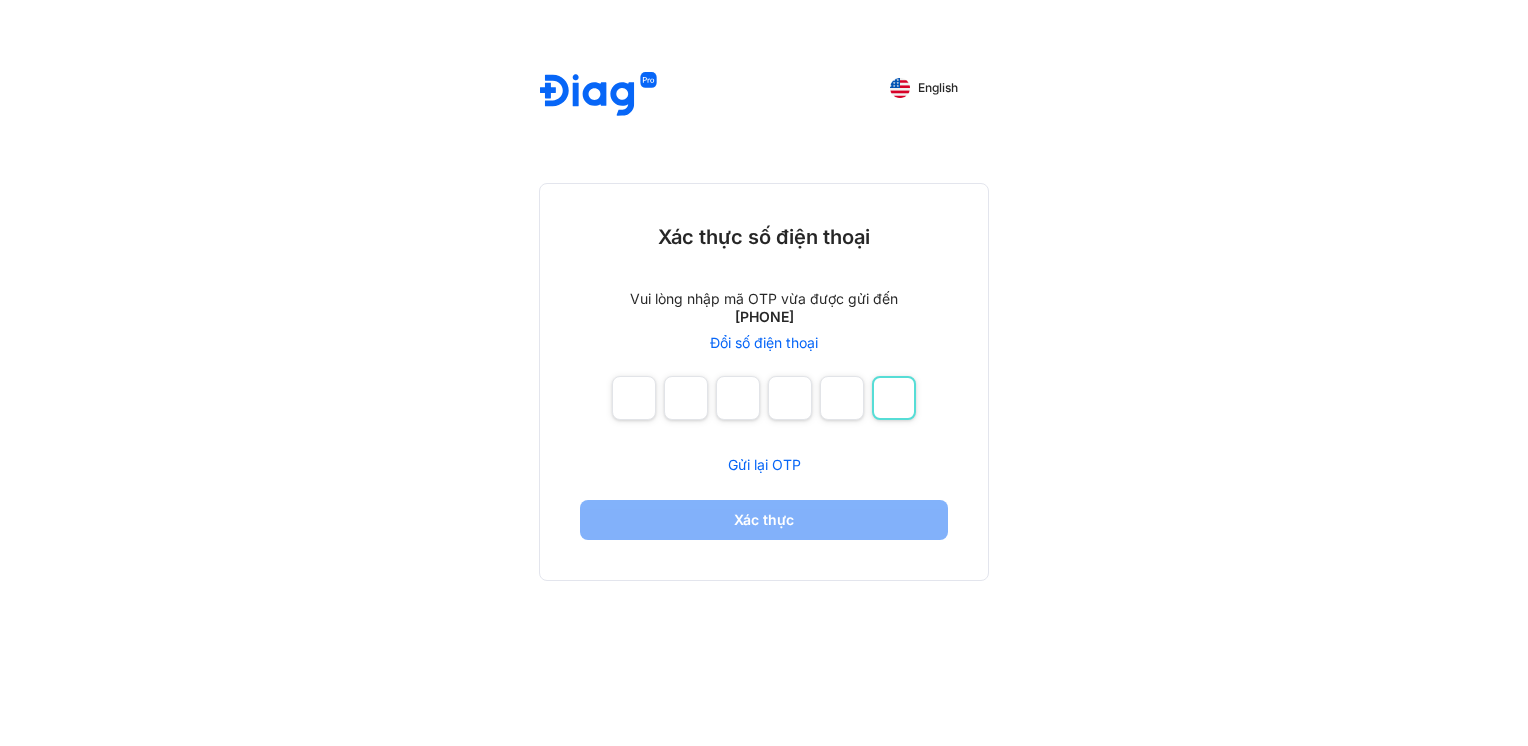 type on "*" 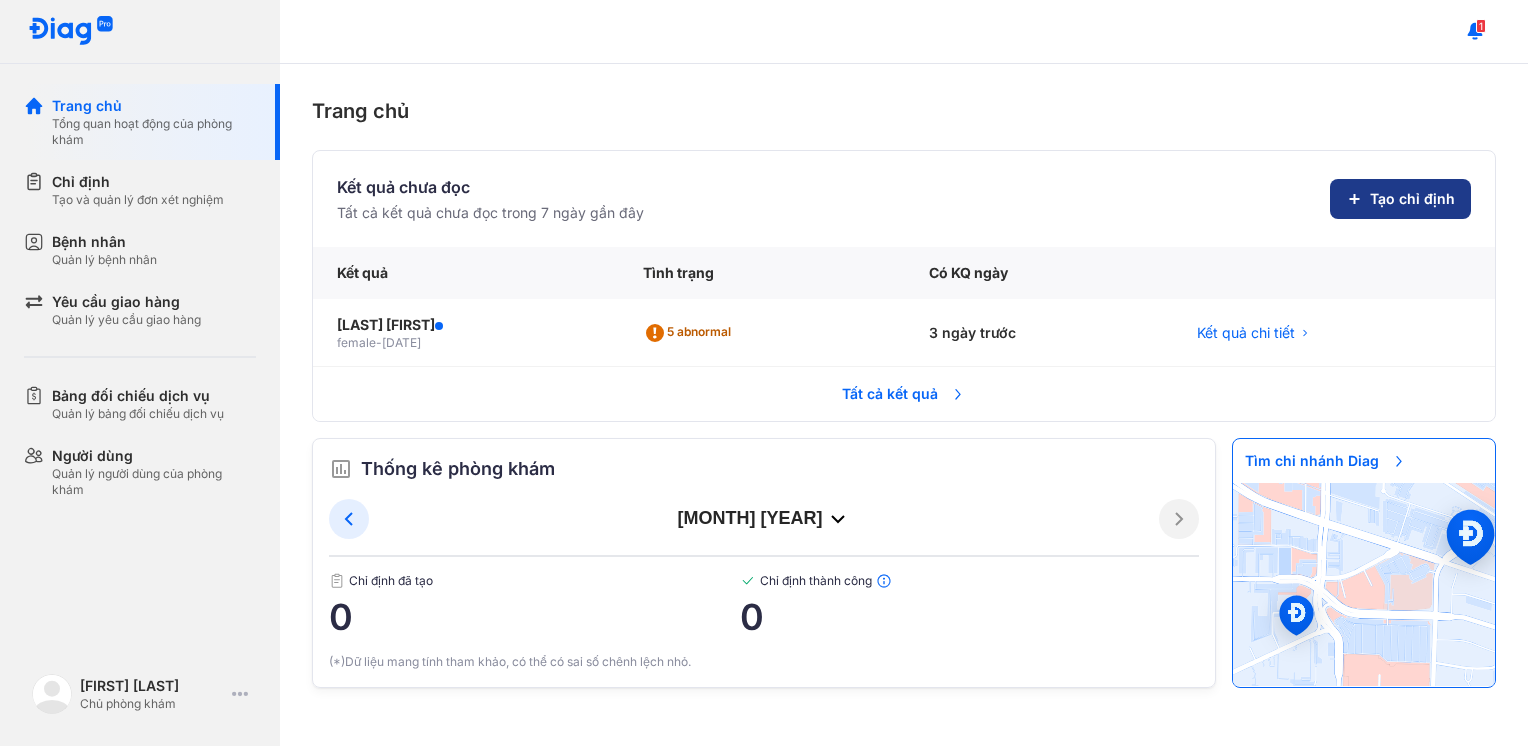click on "Tạo chỉ định" 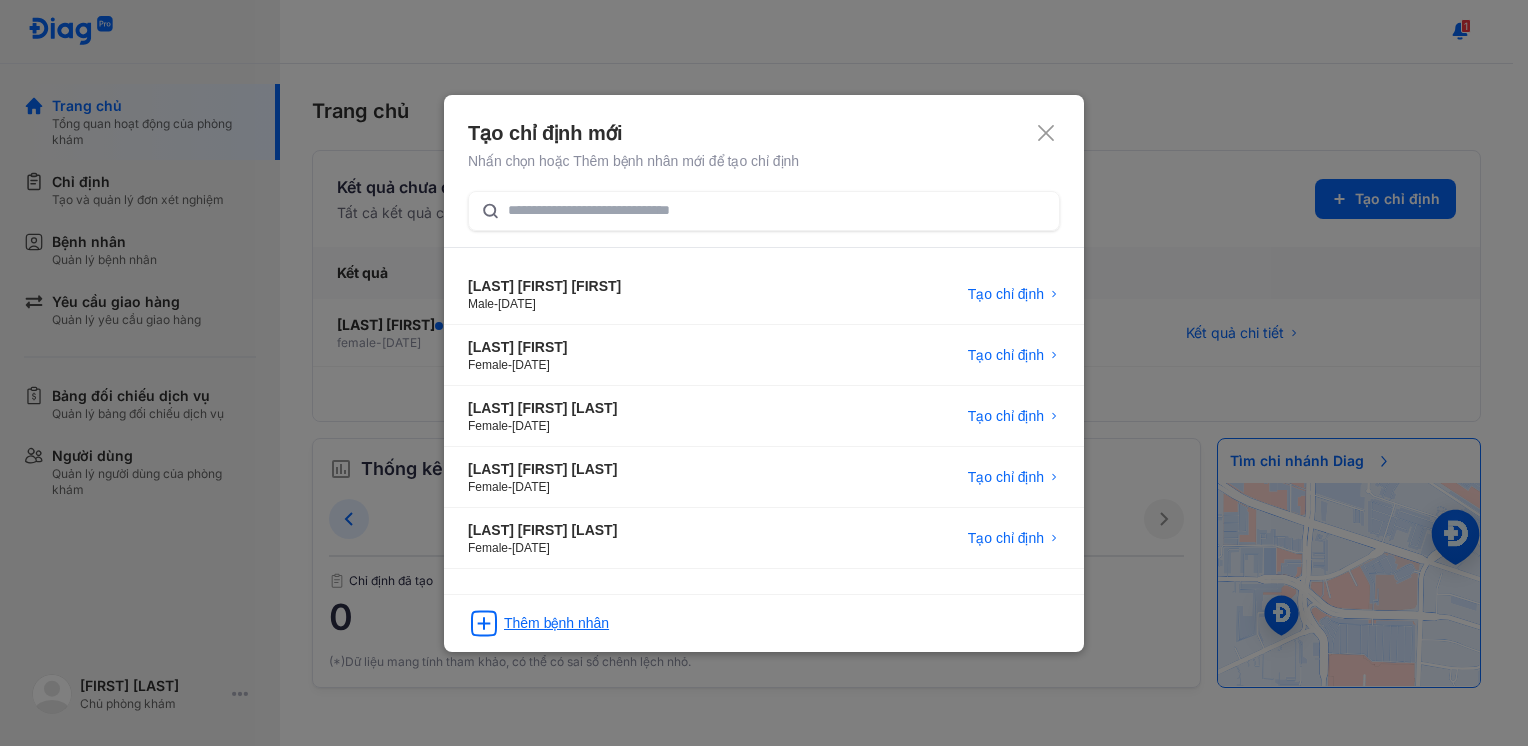 click on "Thêm bệnh nhân" at bounding box center (556, 623) 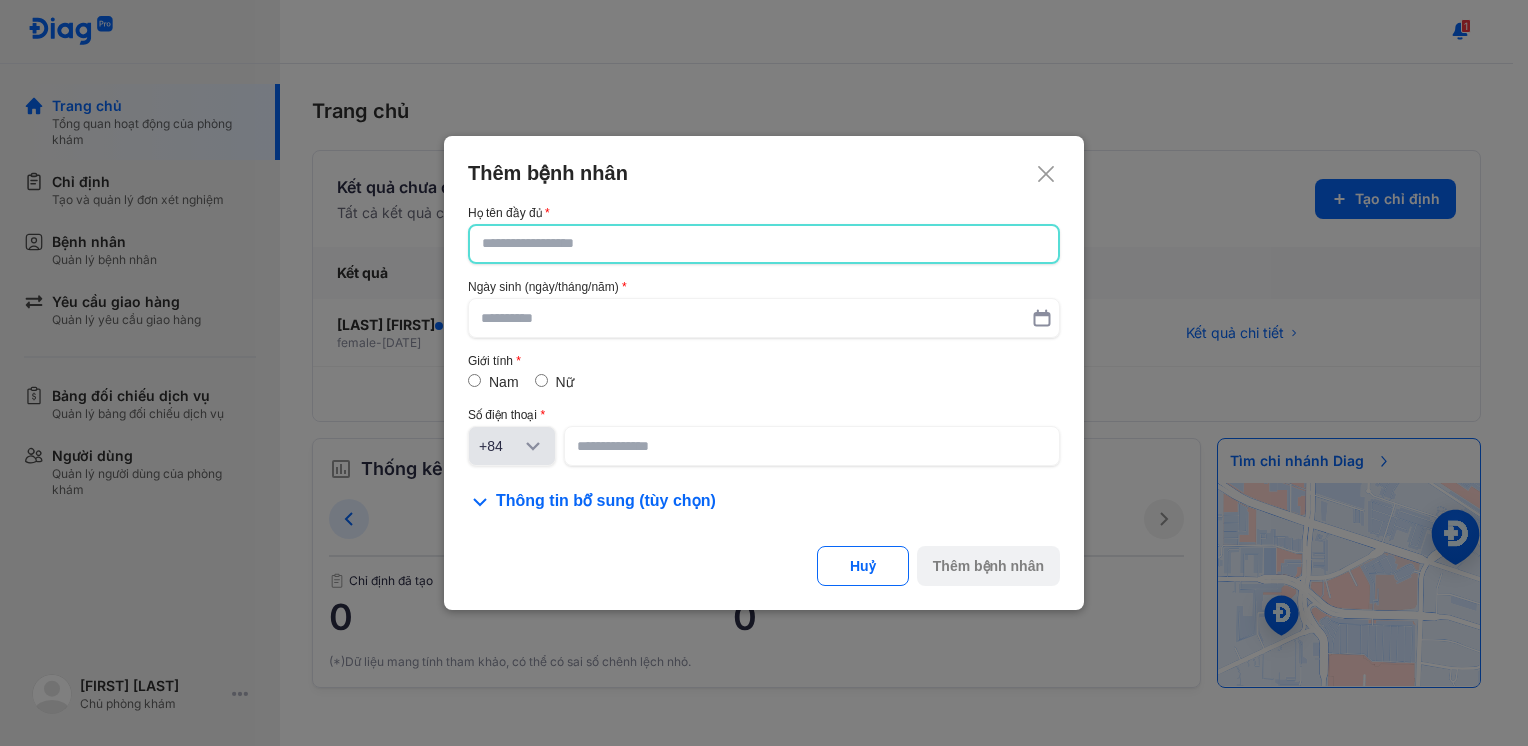 click 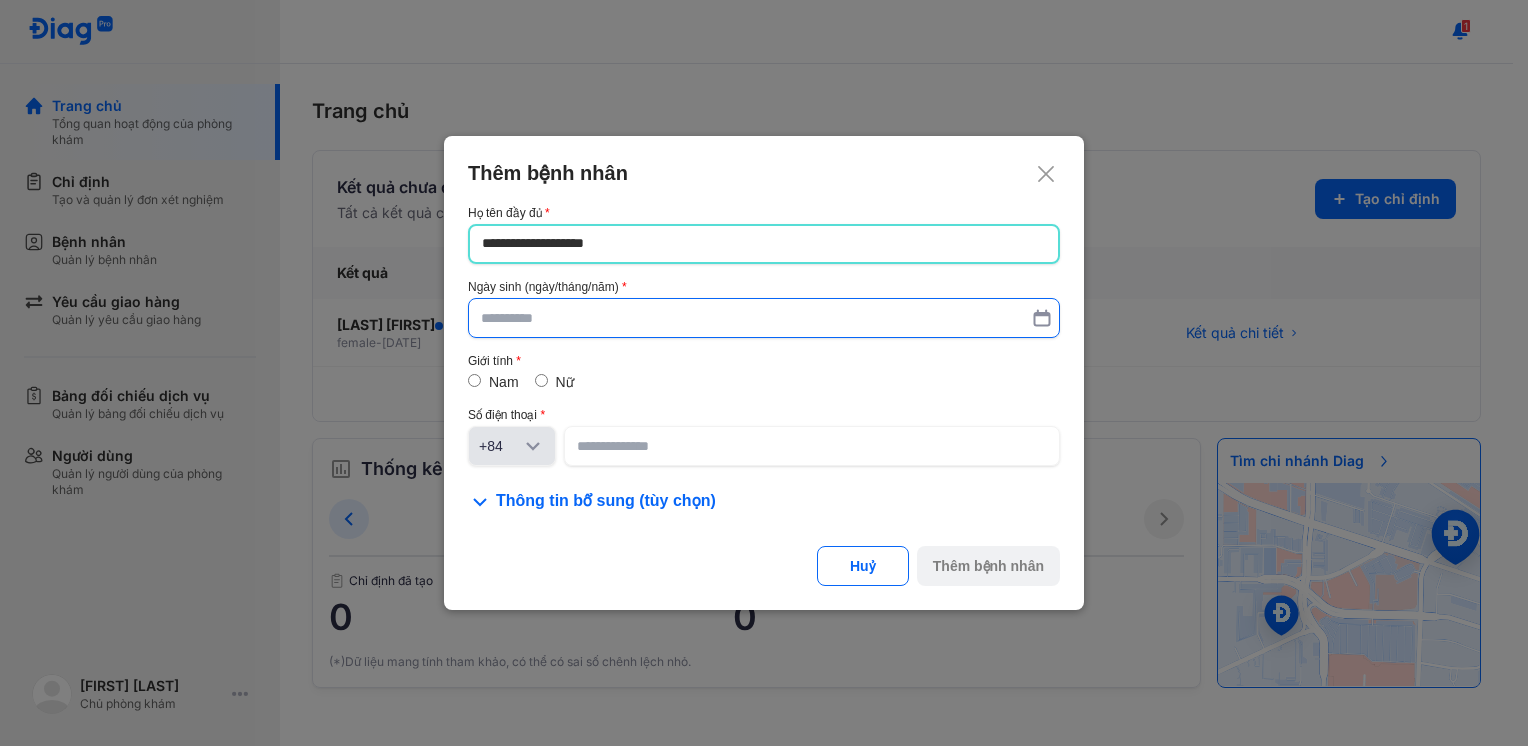 type on "**********" 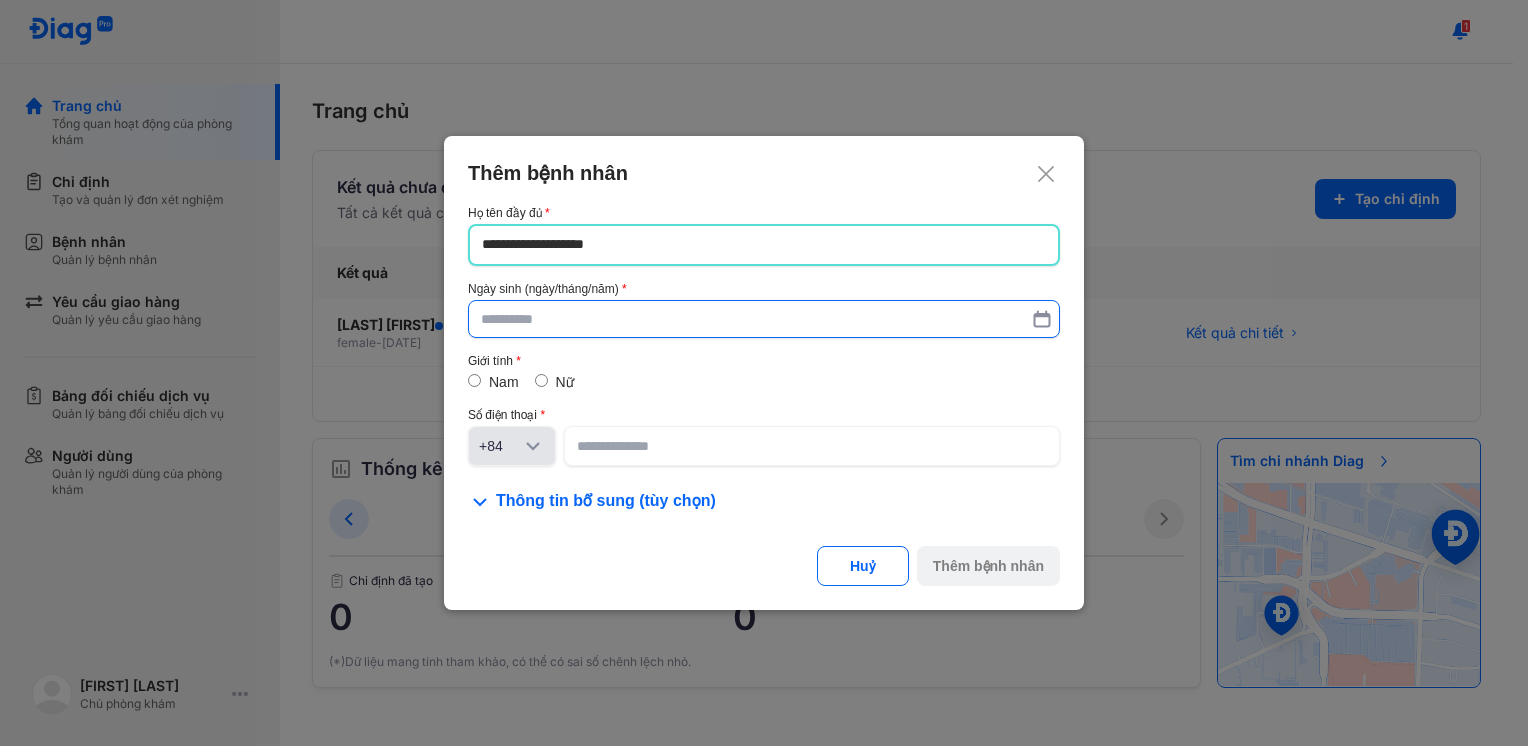 click at bounding box center [764, 319] 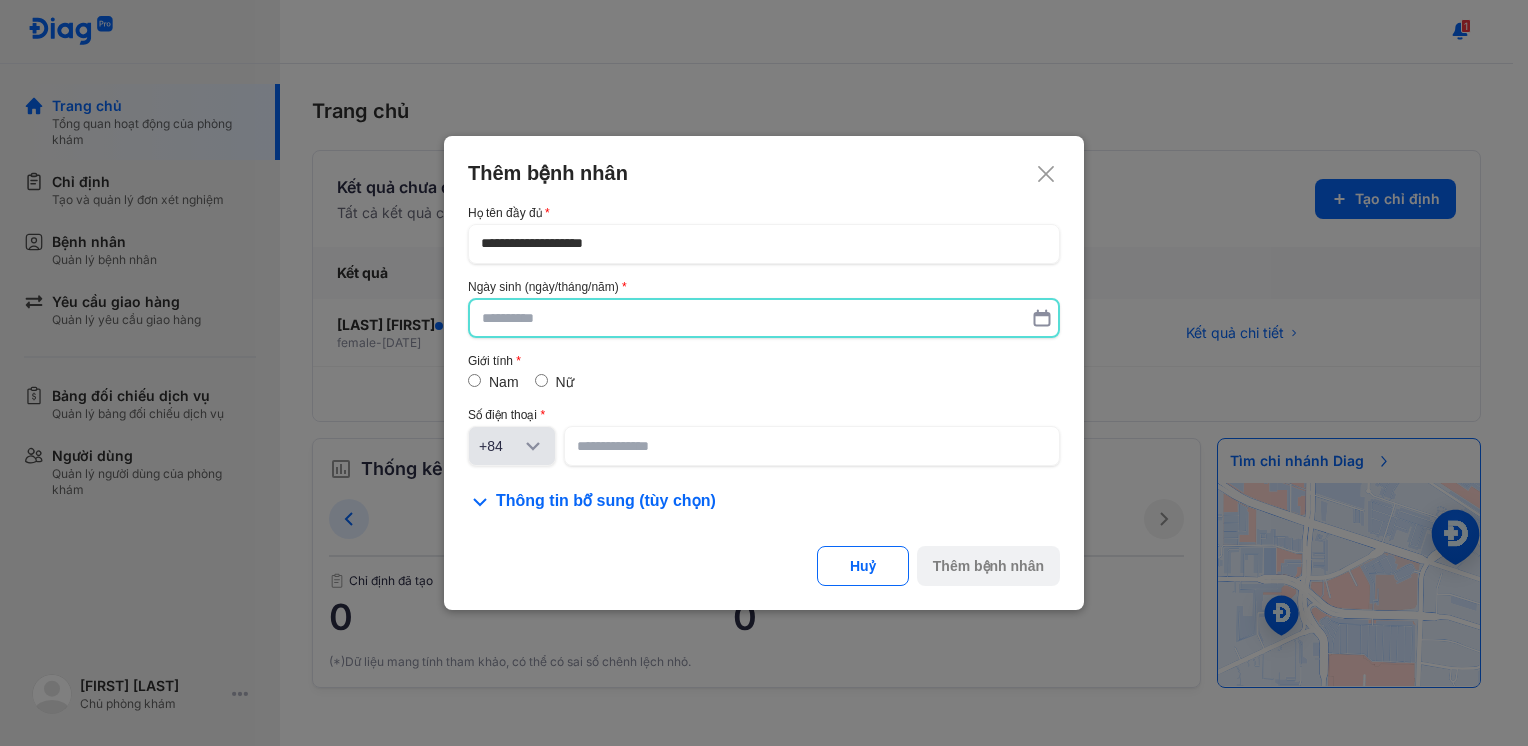 paste on "**********" 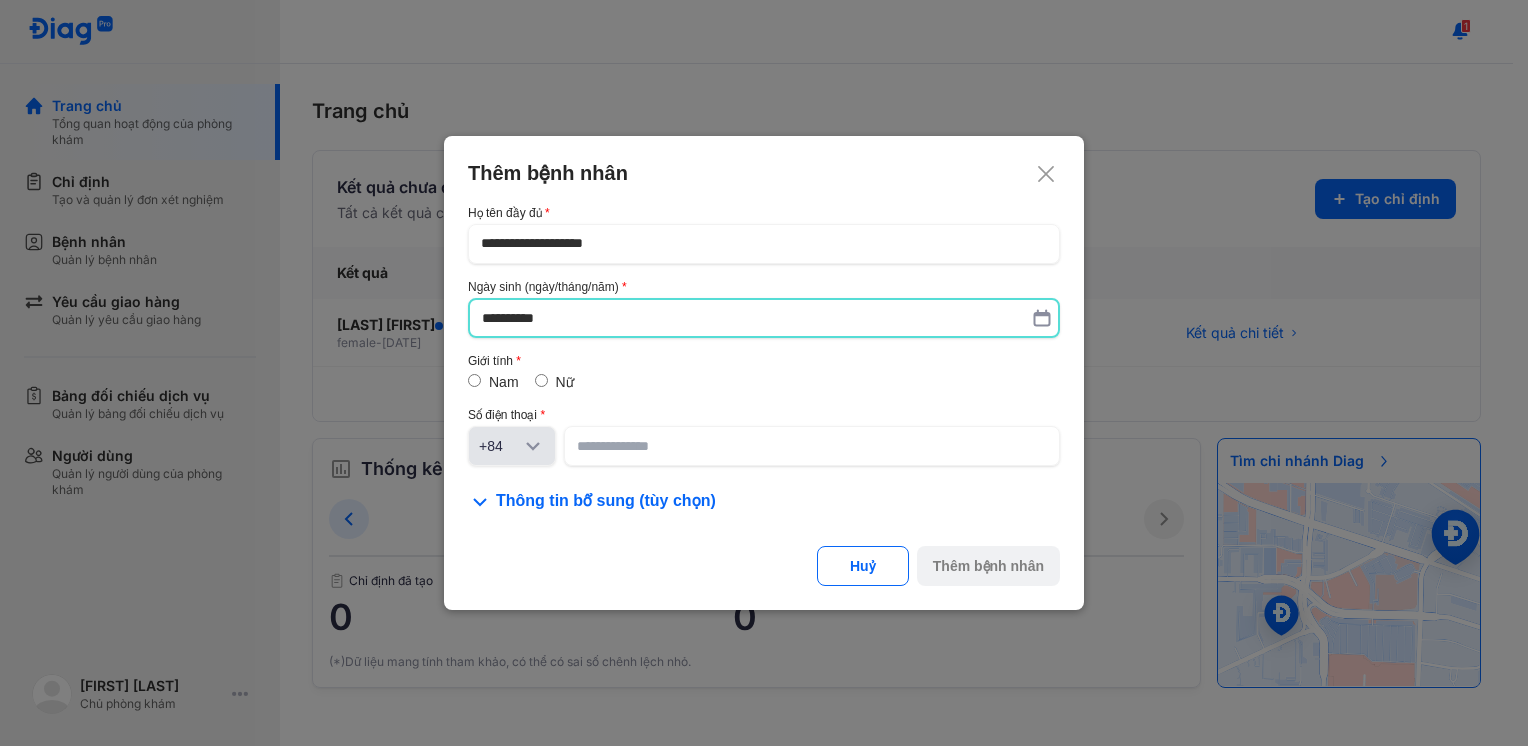type on "**********" 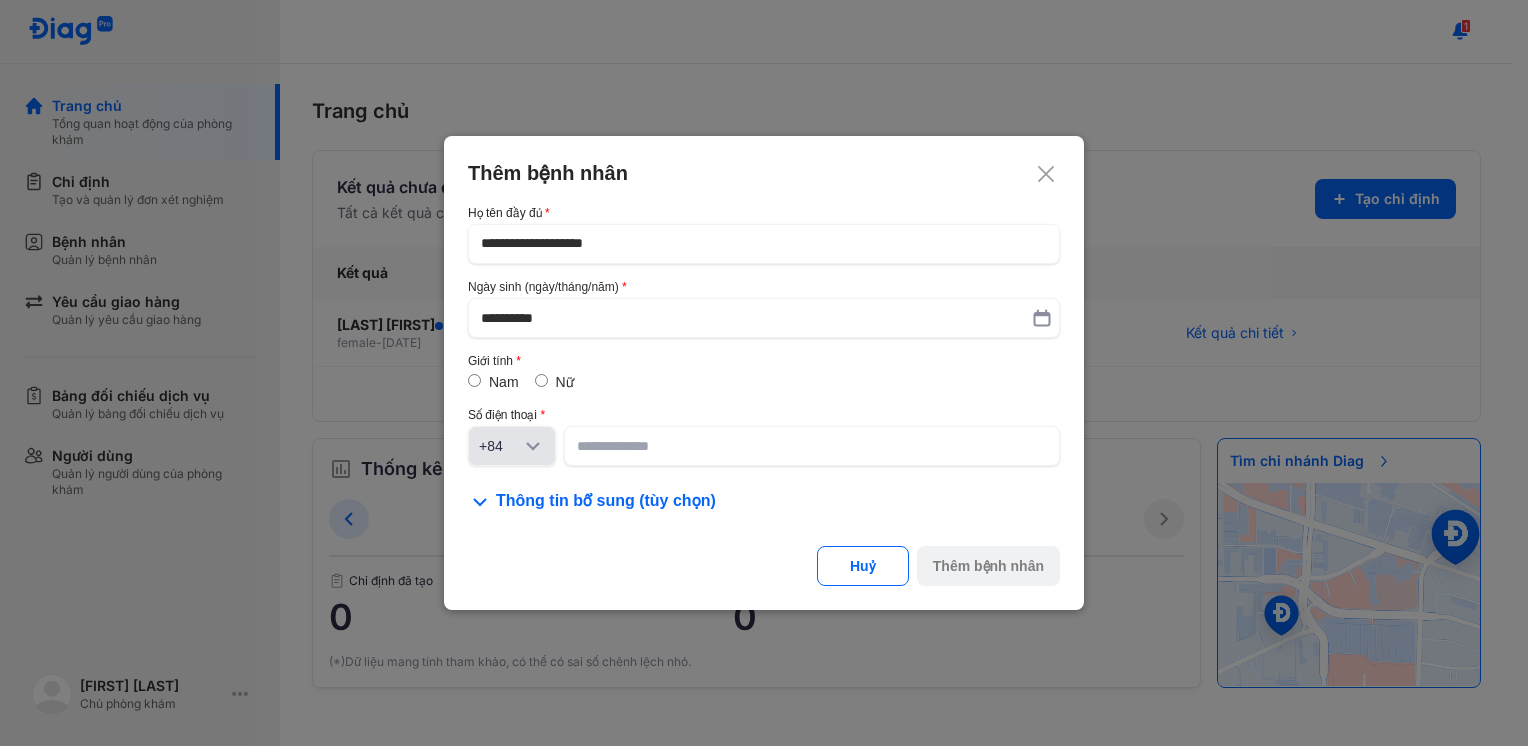 drag, startPoint x: 561, startPoint y: 377, endPoint x: 671, endPoint y: 485, distance: 154.15576 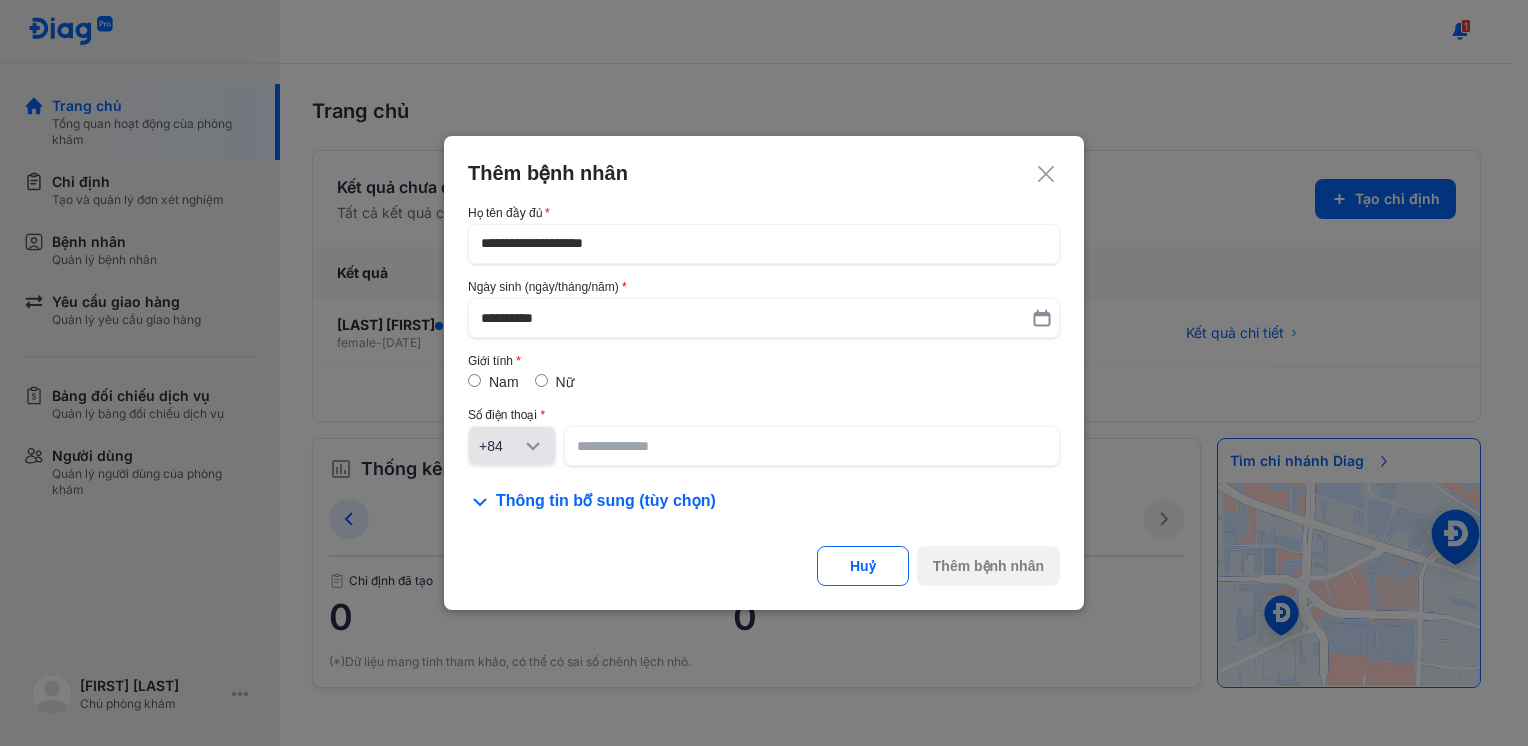click on "**********" 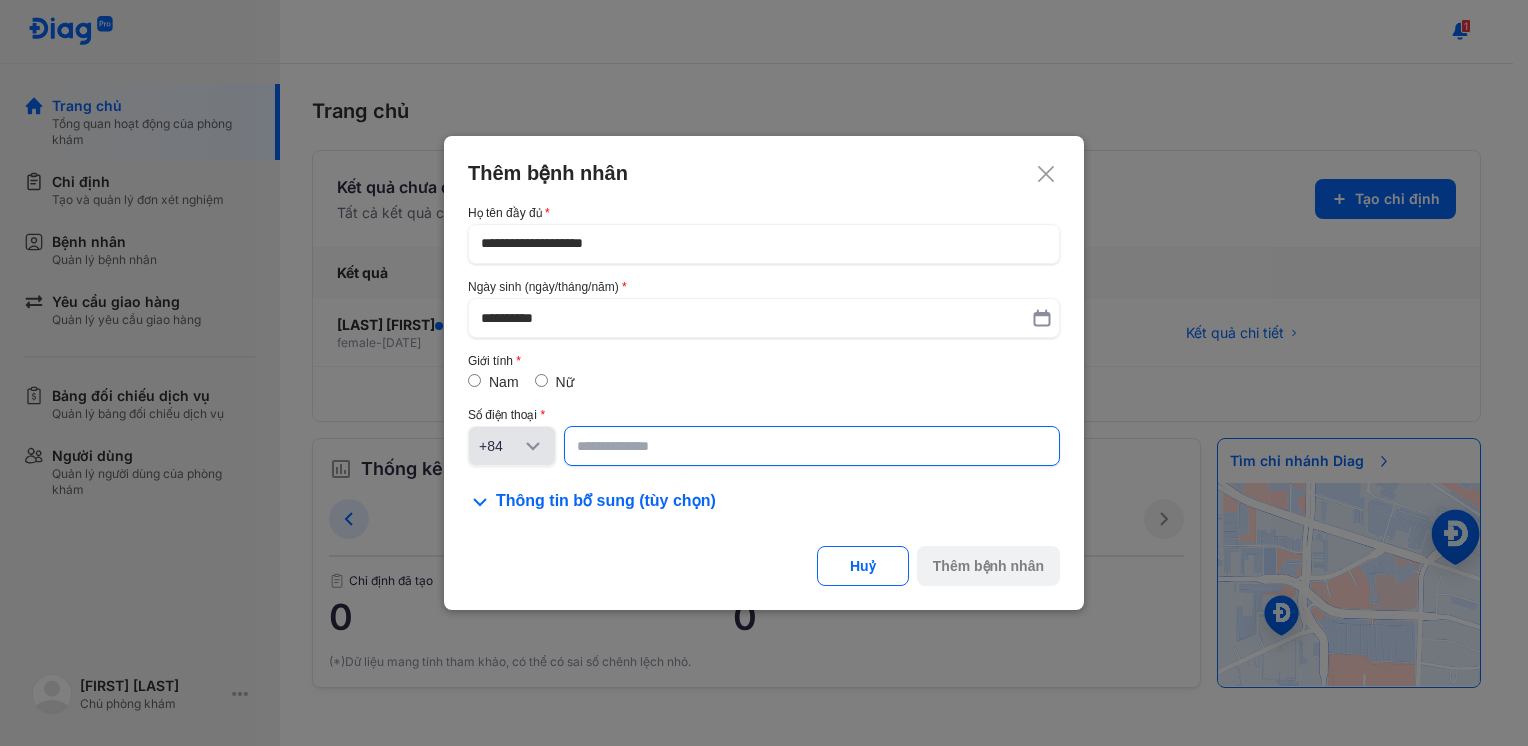 click 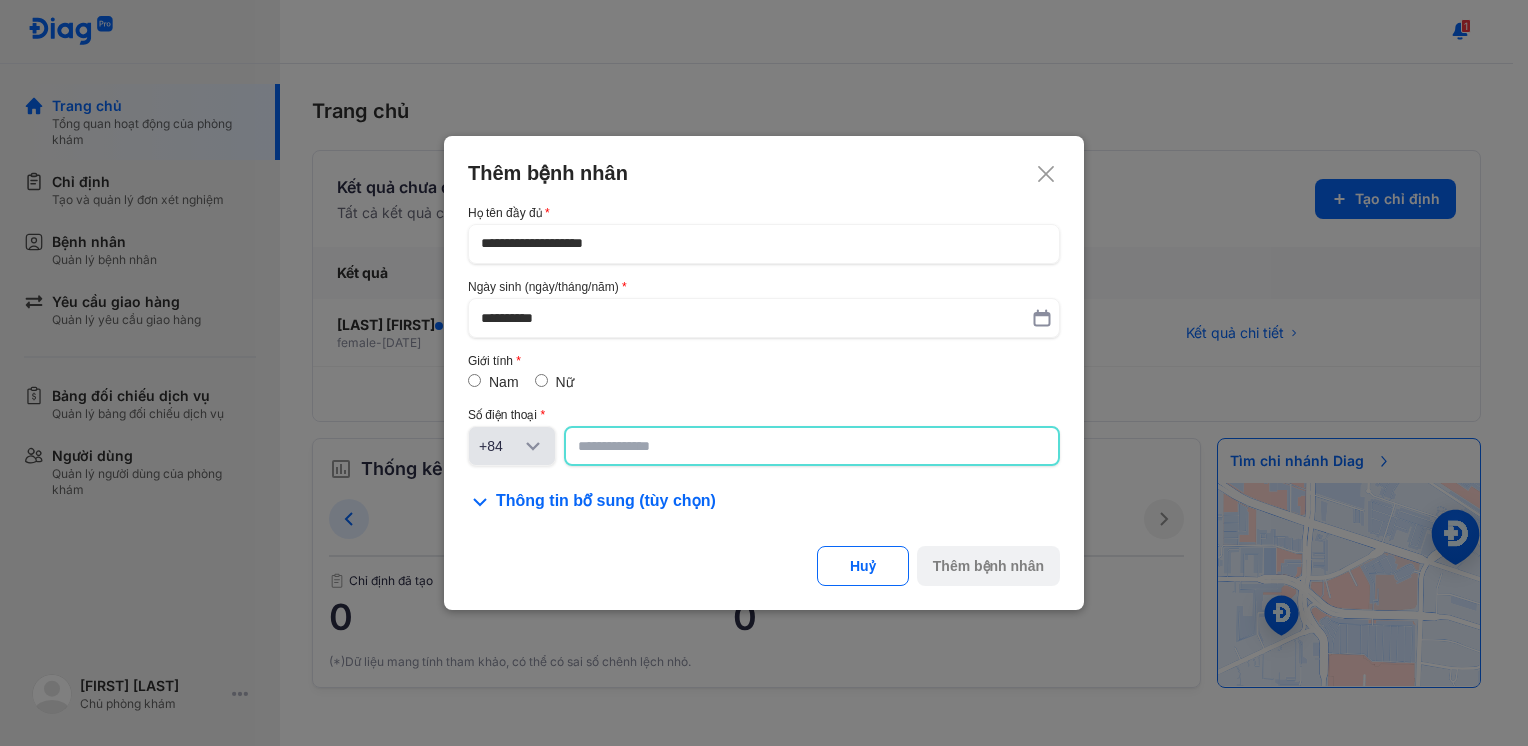 click 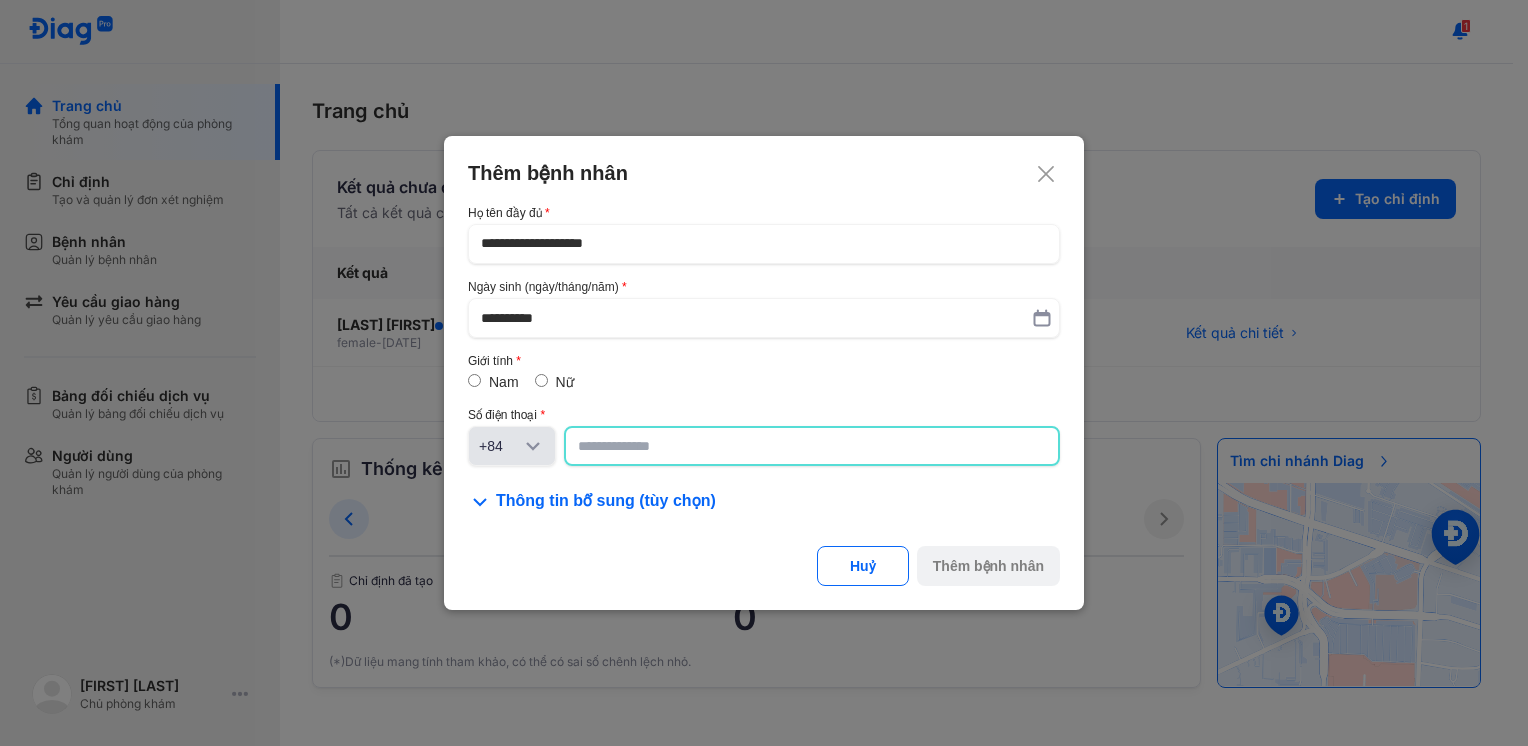 click 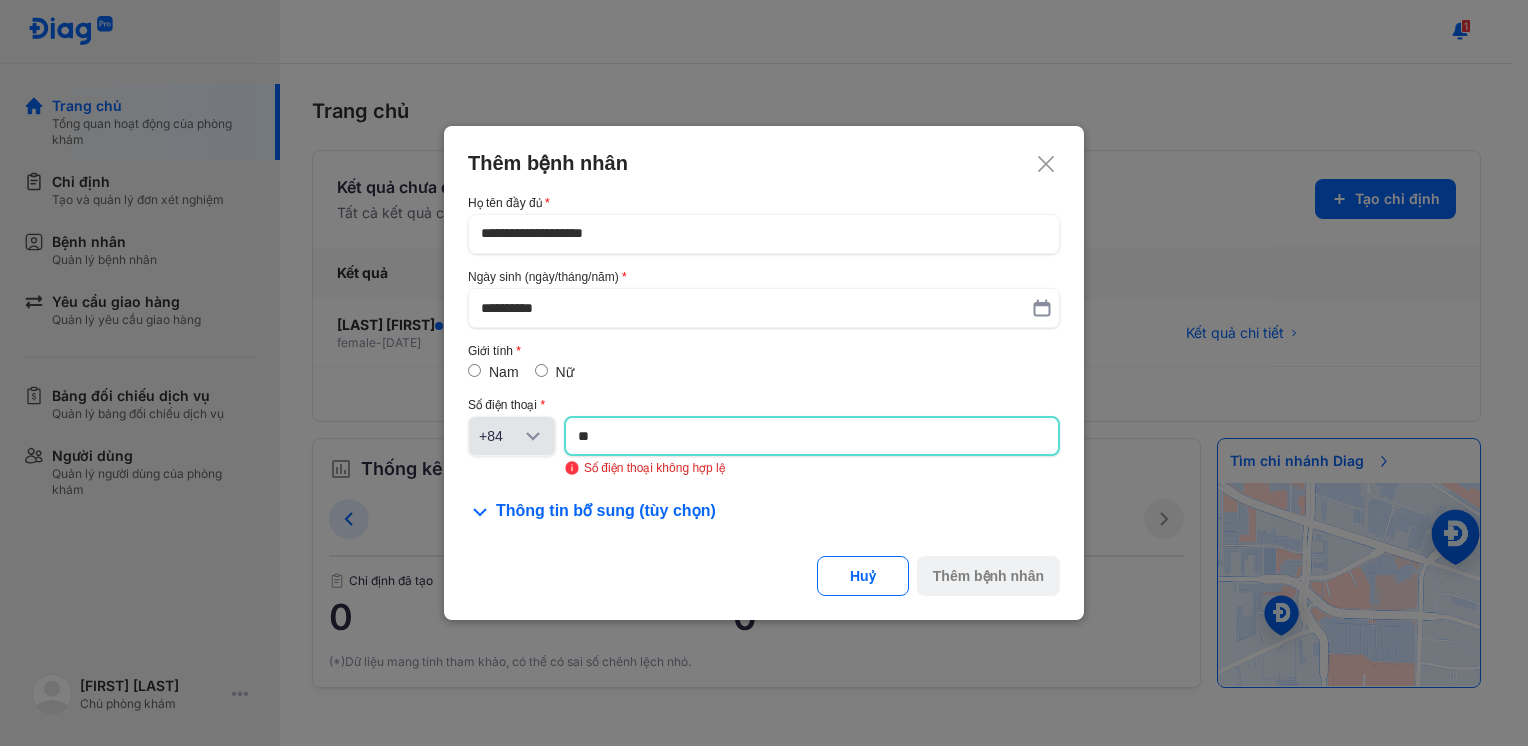 type on "*" 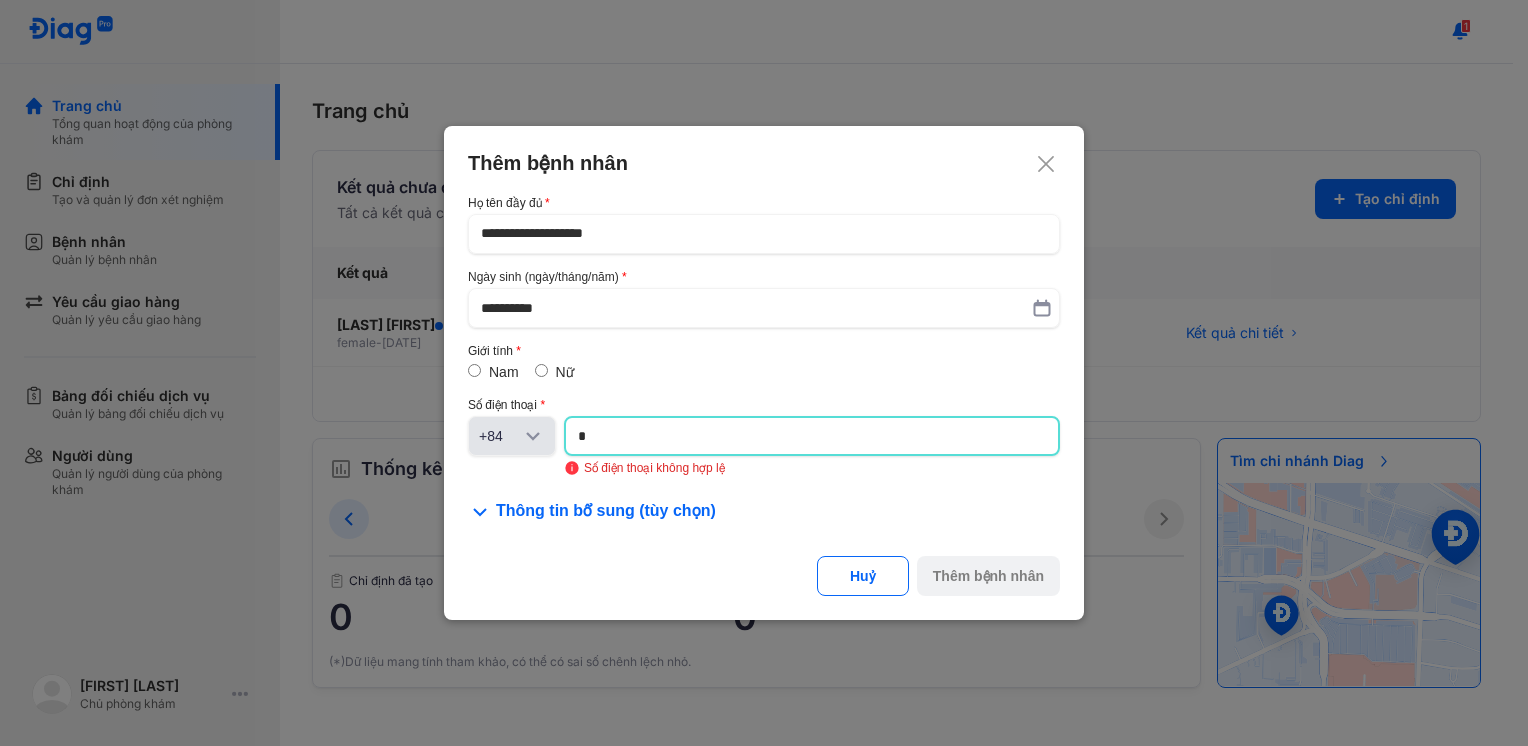 type 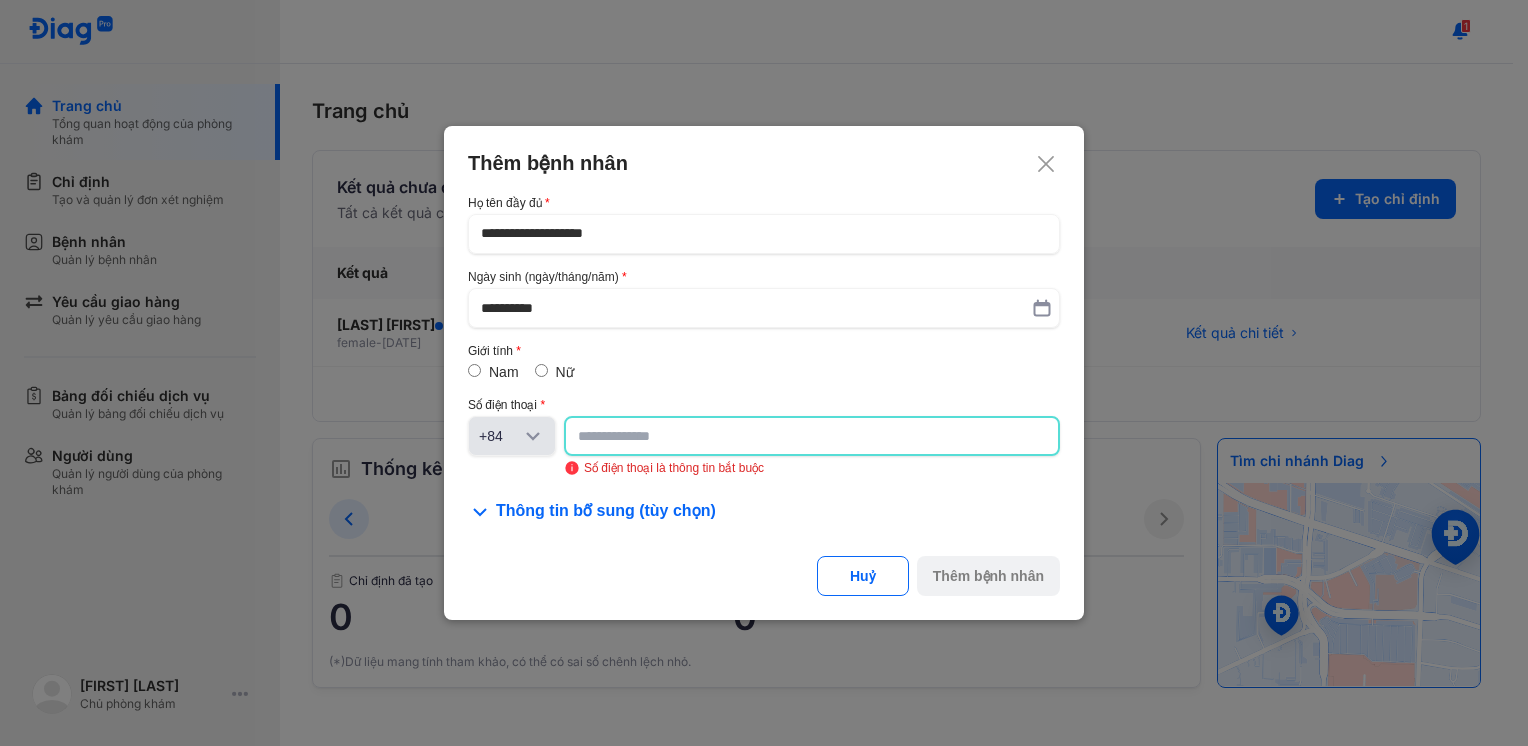 click 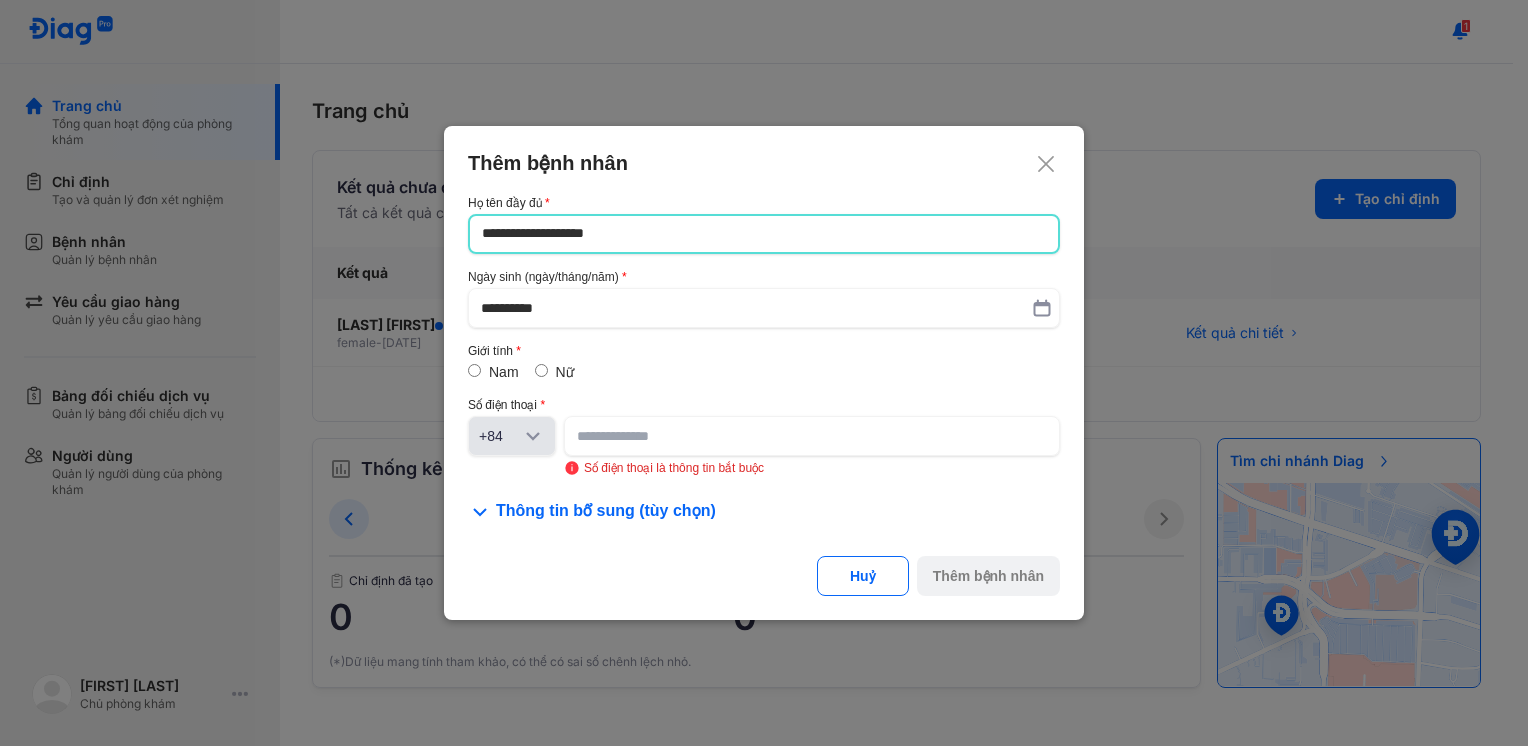type on "**********" 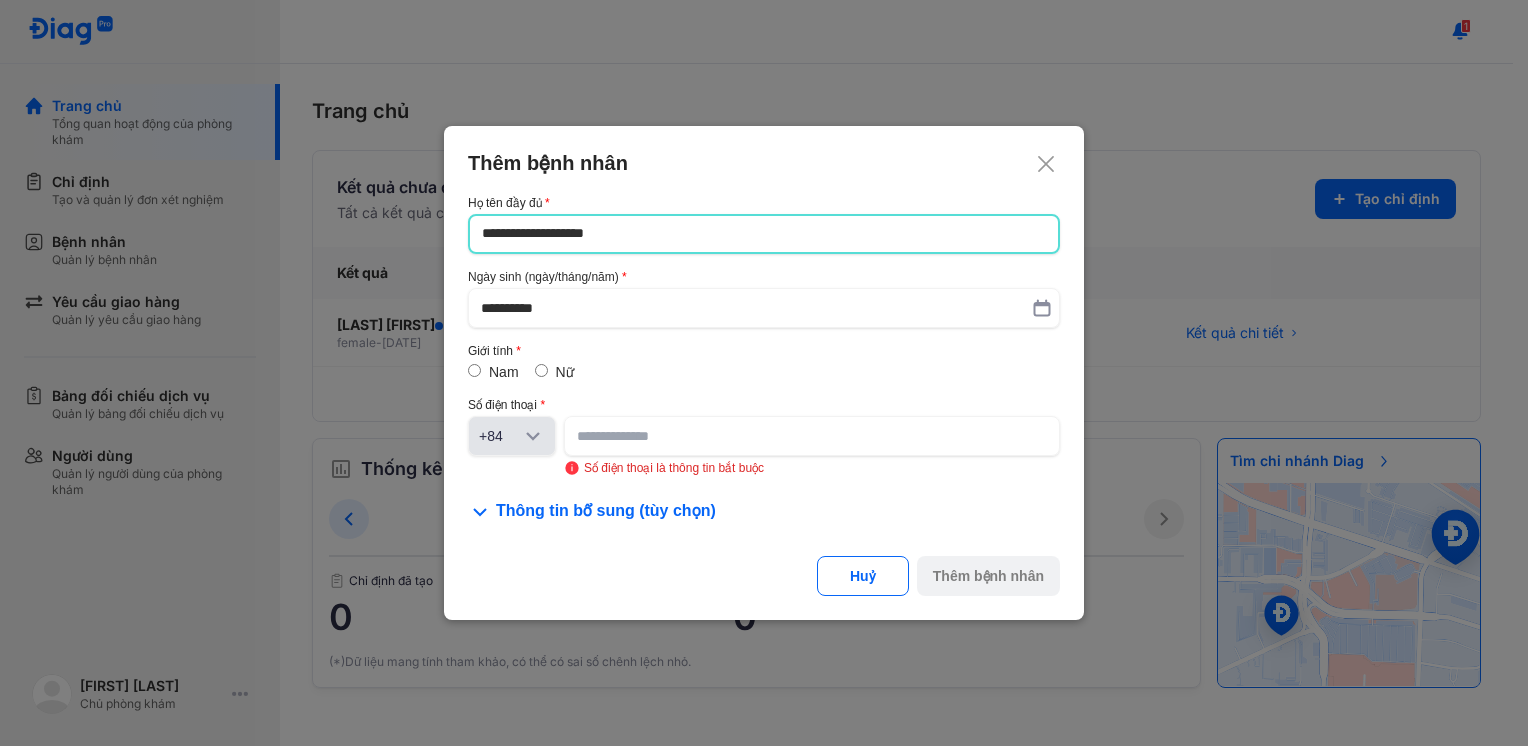 drag, startPoint x: 667, startPoint y: 248, endPoint x: 384, endPoint y: 243, distance: 283.04416 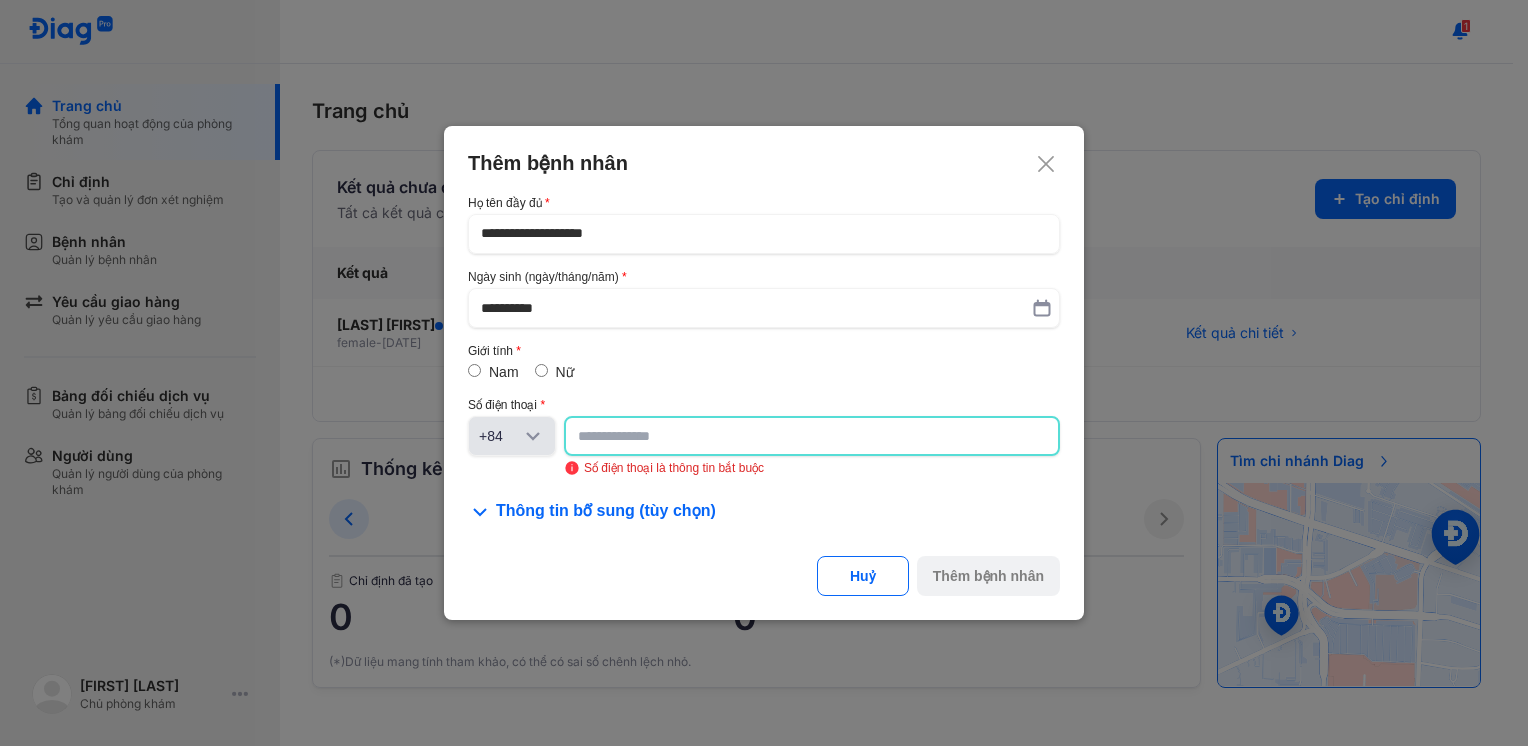 click 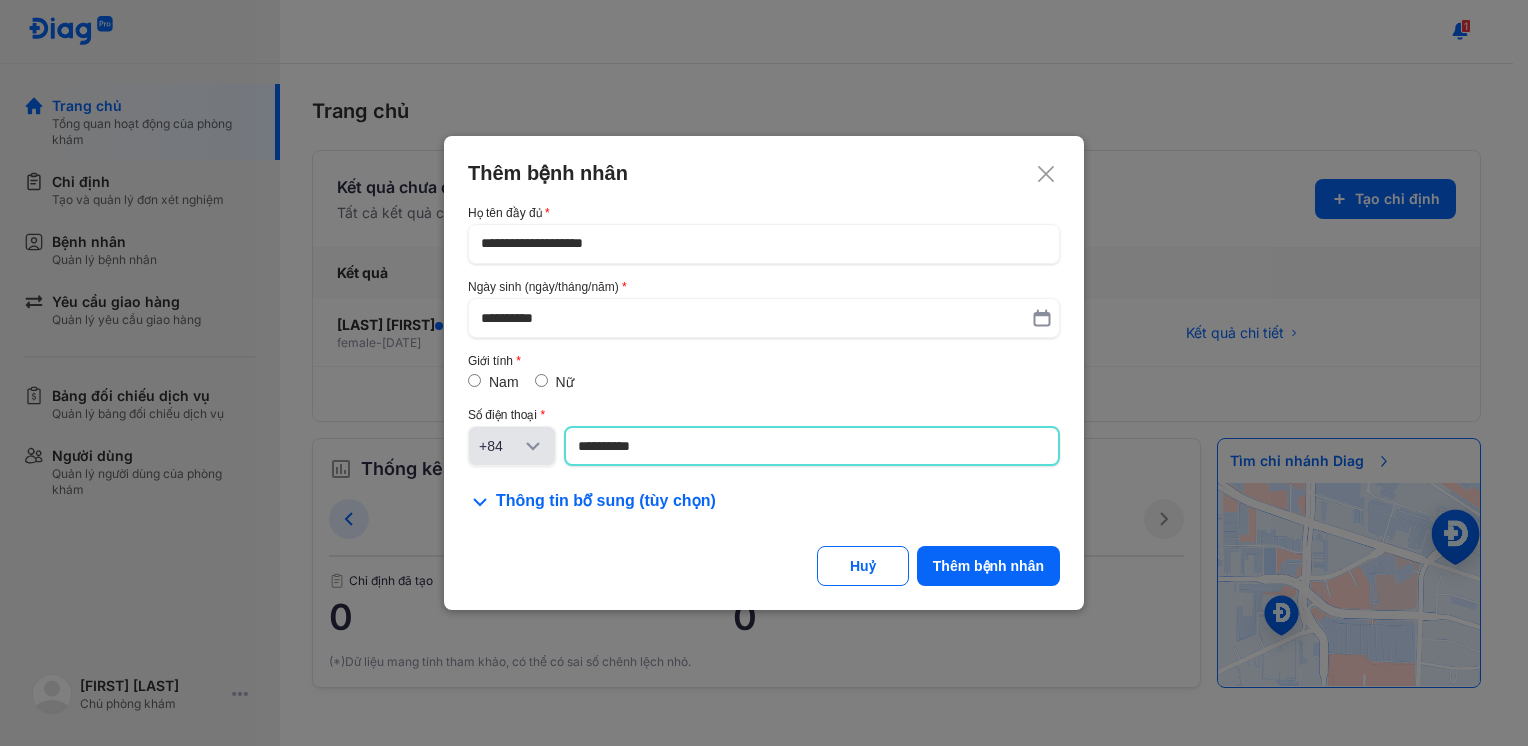 type on "**********" 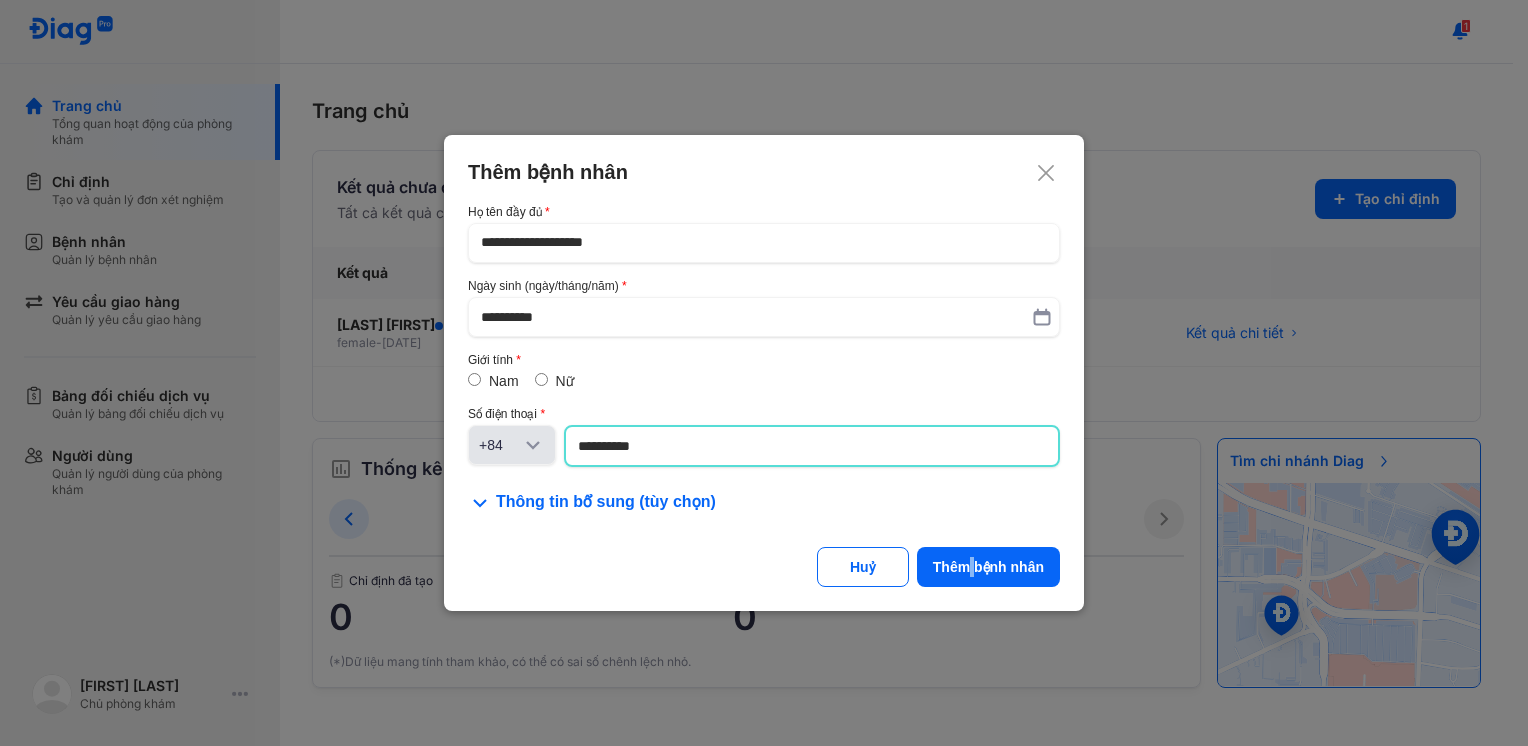 click on "**********" at bounding box center (764, 373) 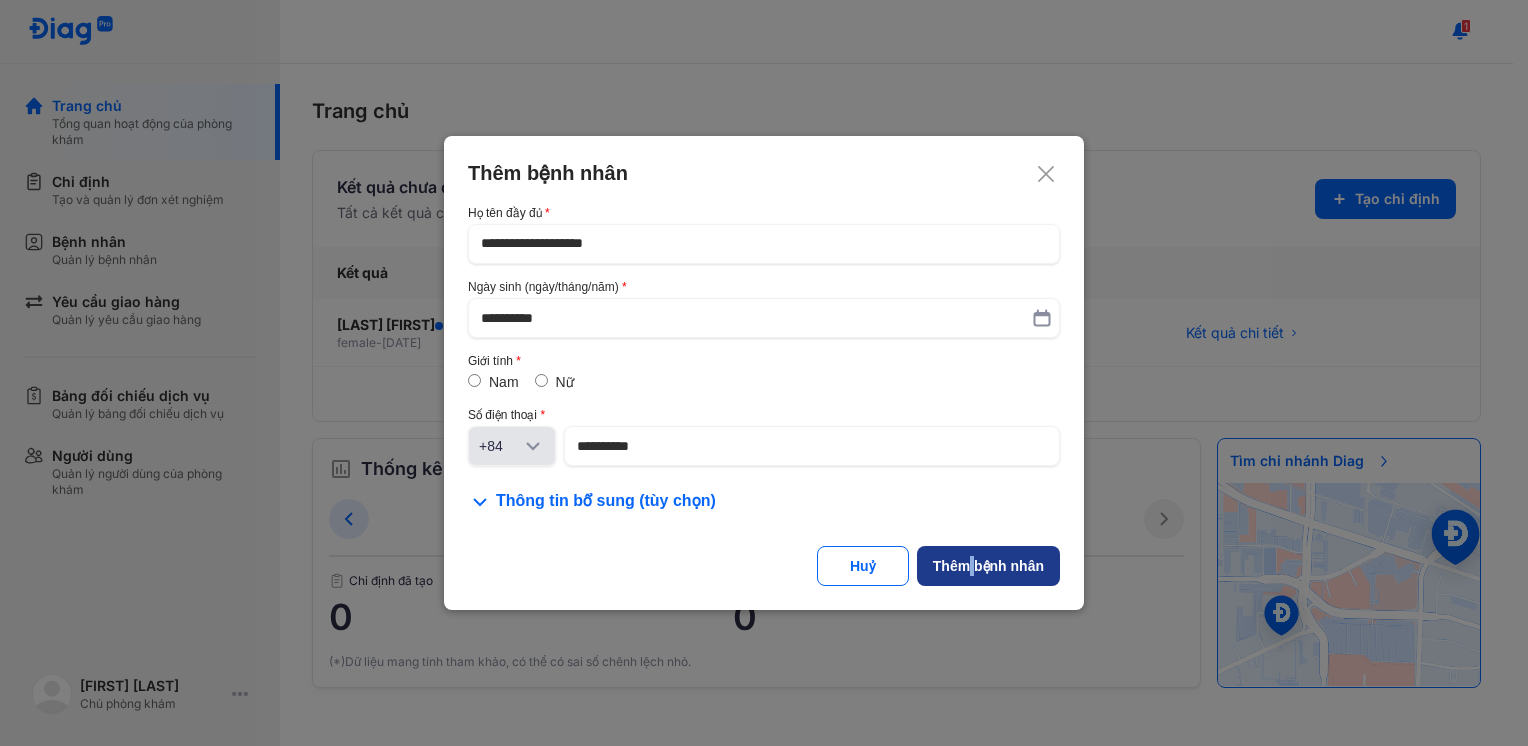 click on "Thêm bệnh nhân" 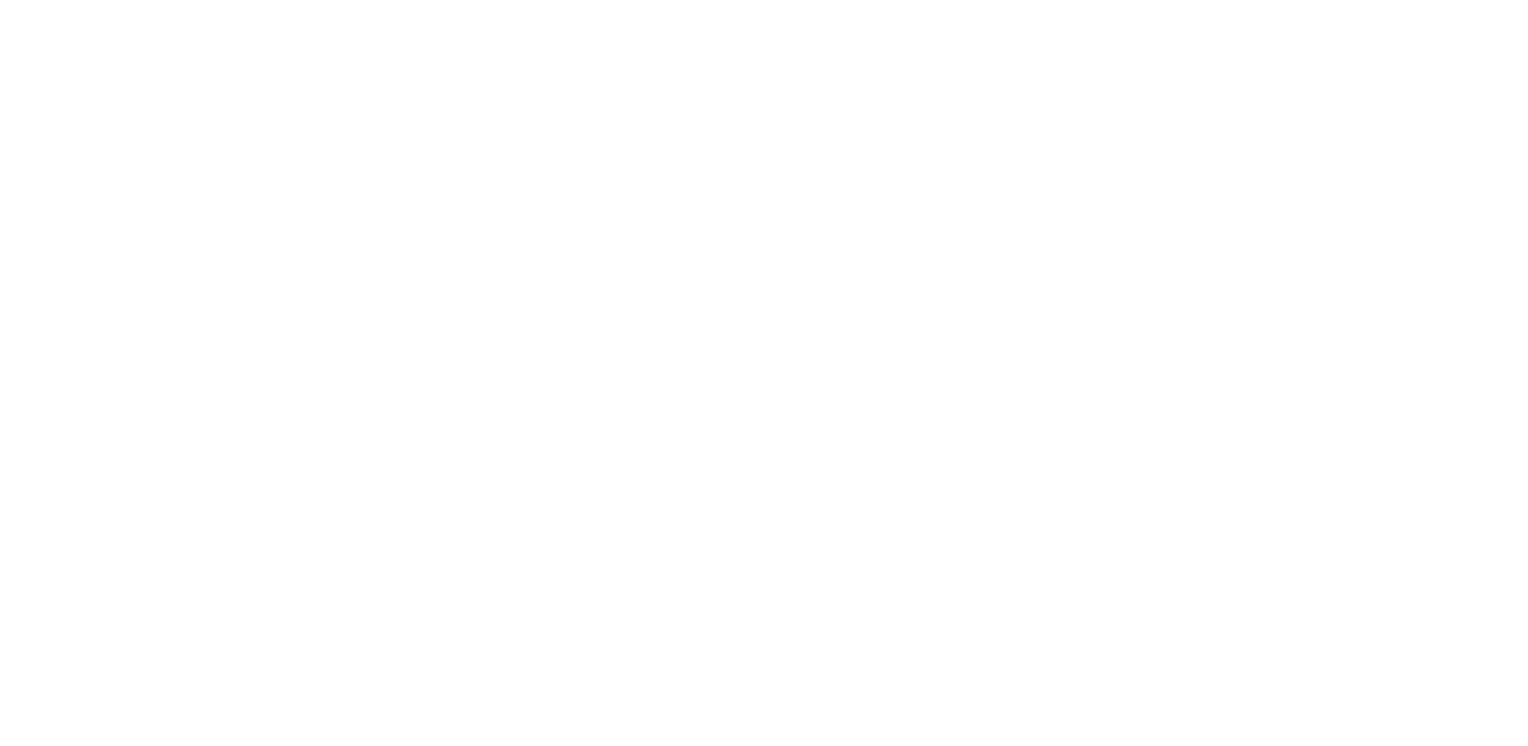 scroll, scrollTop: 0, scrollLeft: 0, axis: both 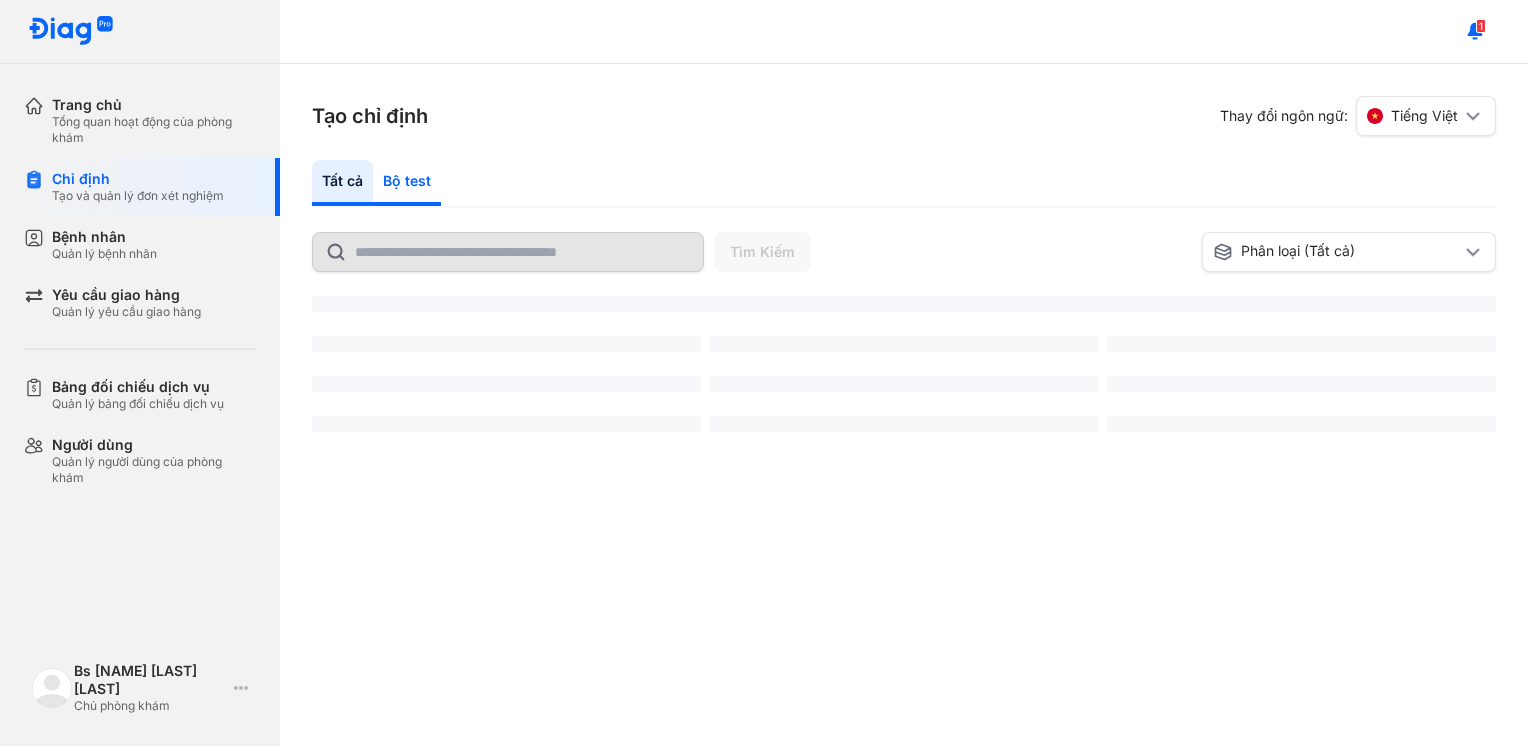 click on "Bộ test" 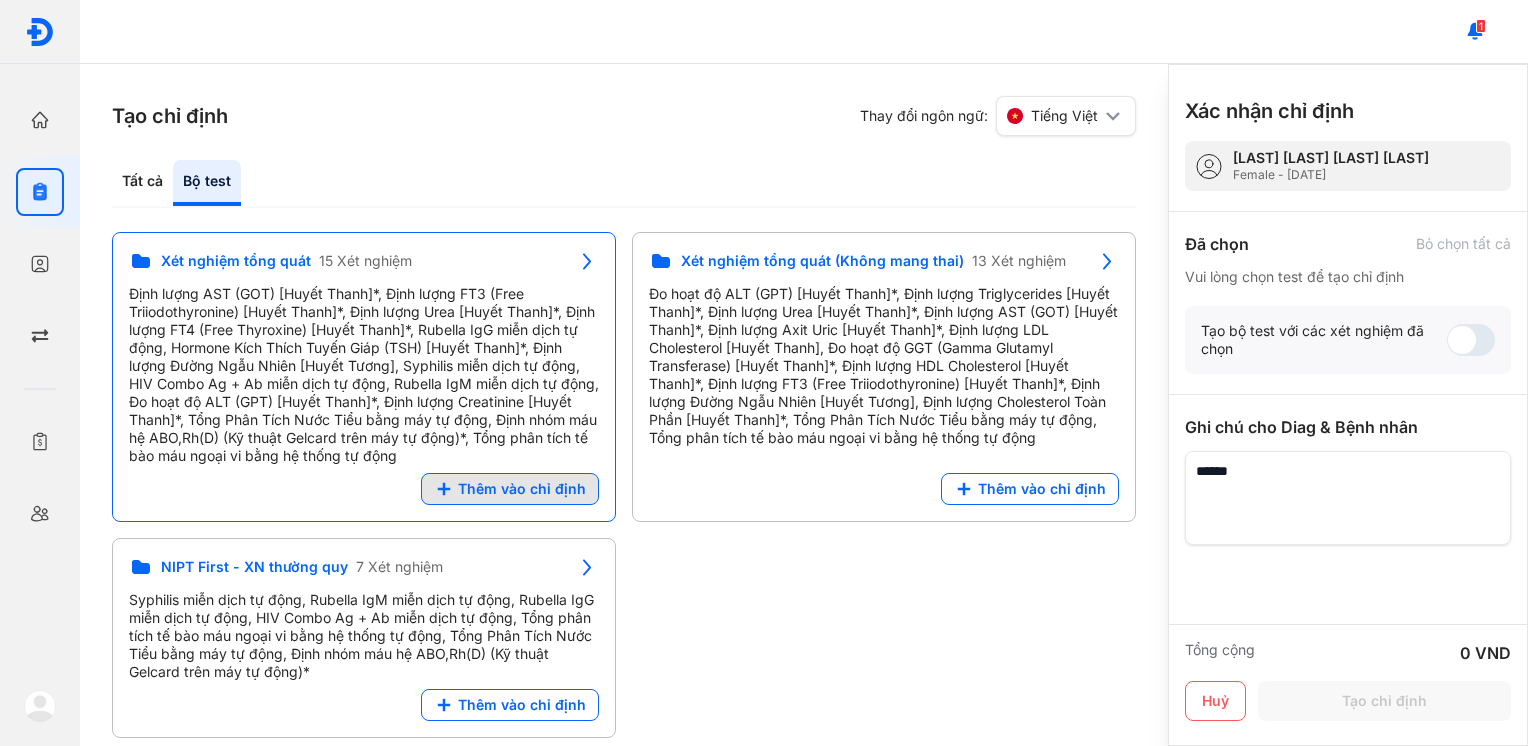 click on "Thêm vào chỉ định" 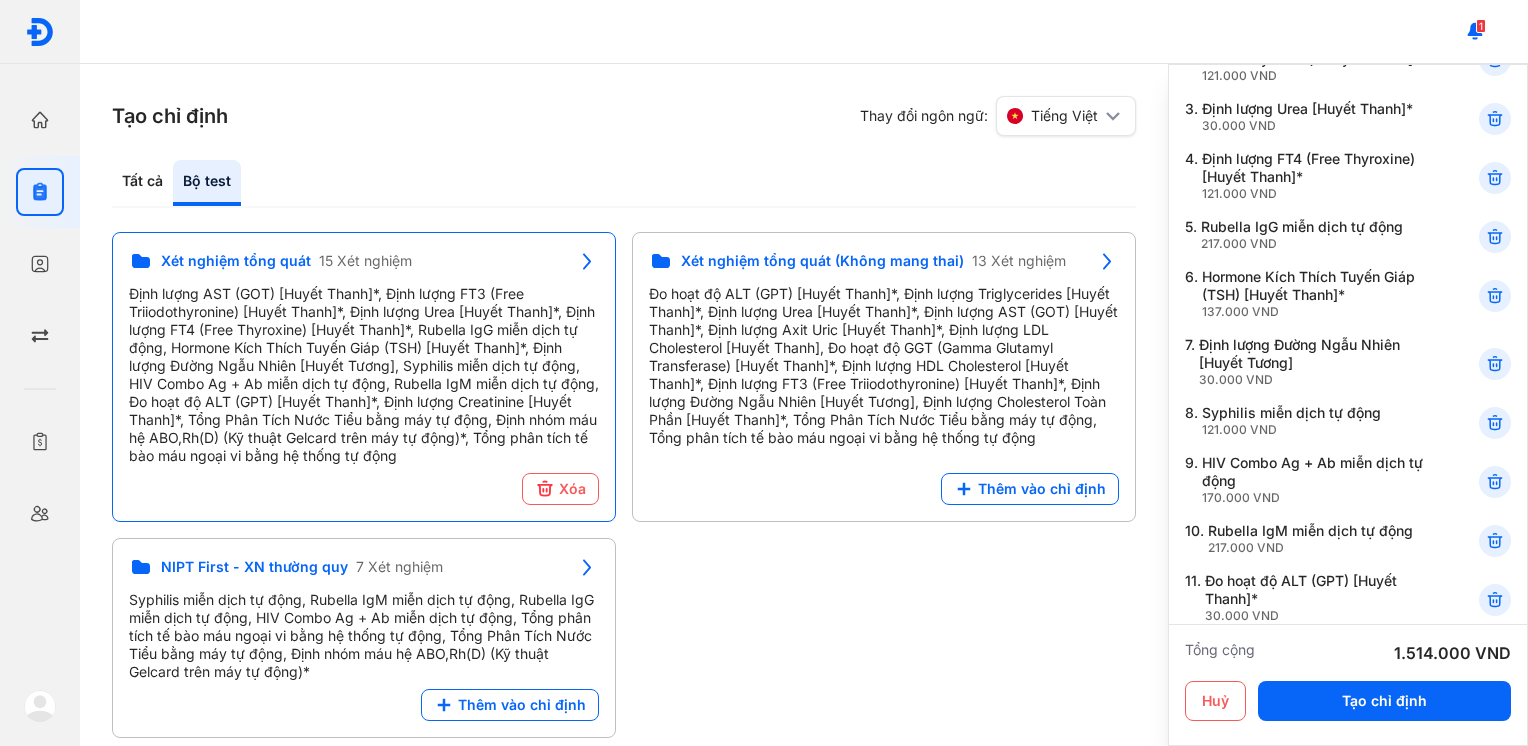 scroll, scrollTop: 0, scrollLeft: 0, axis: both 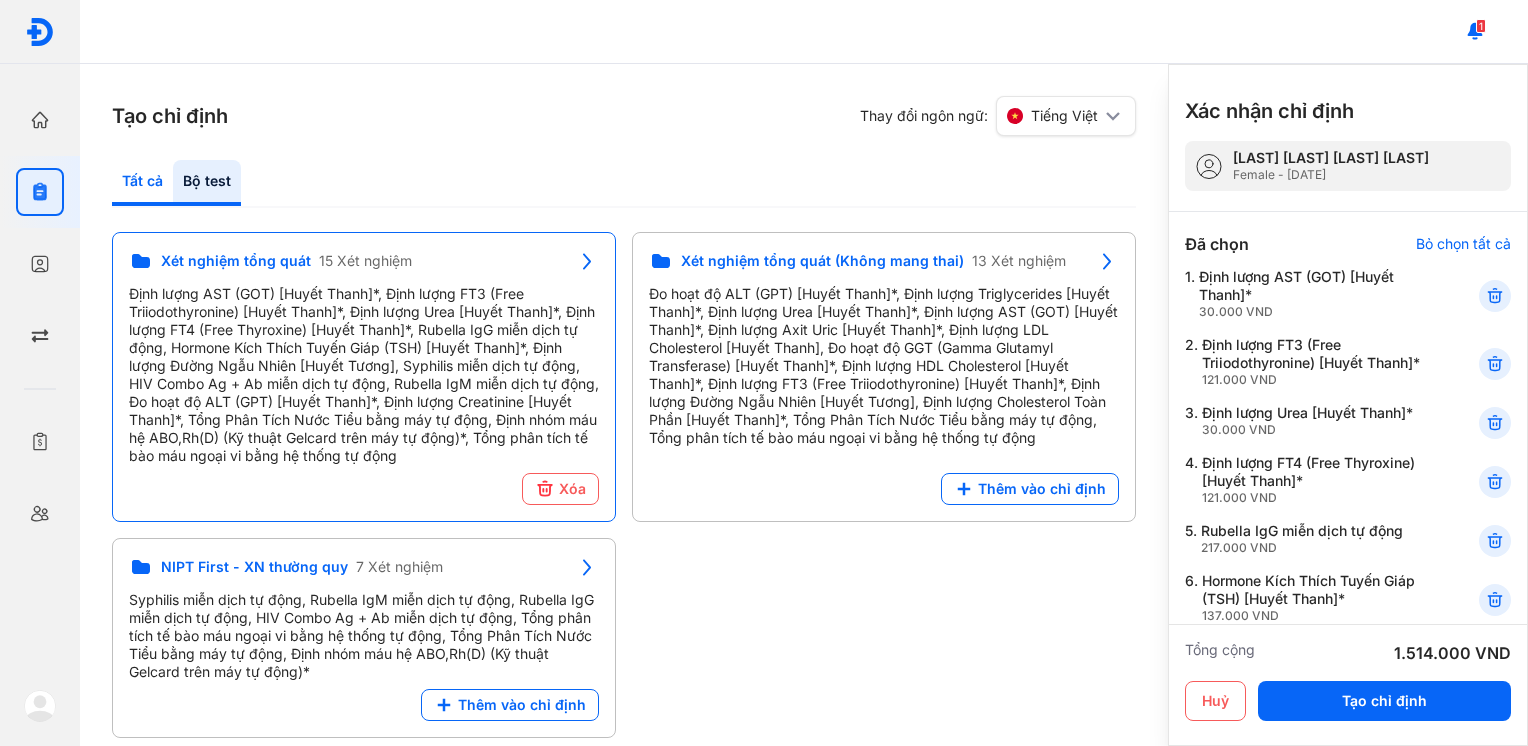 drag, startPoint x: 142, startPoint y: 184, endPoint x: 153, endPoint y: 184, distance: 11 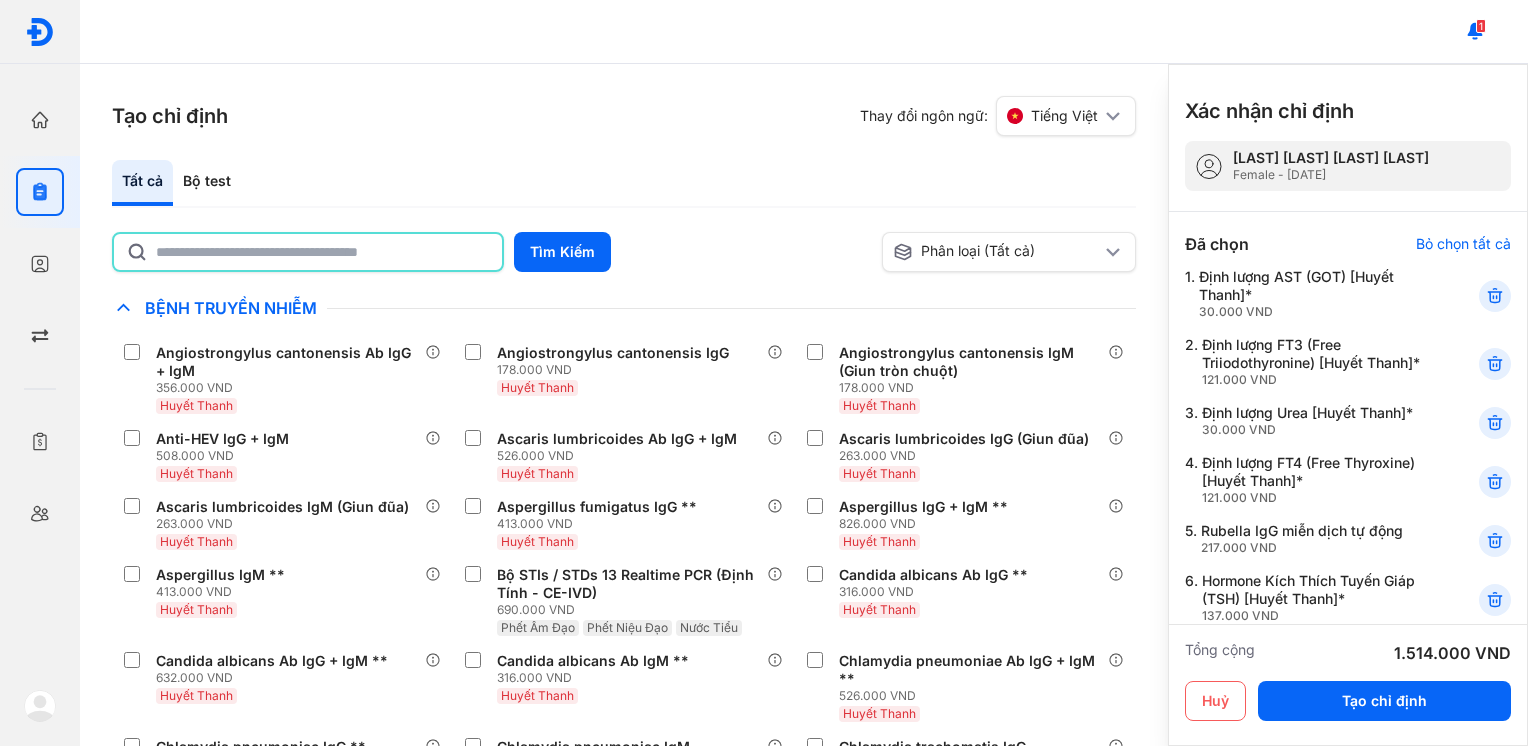 click 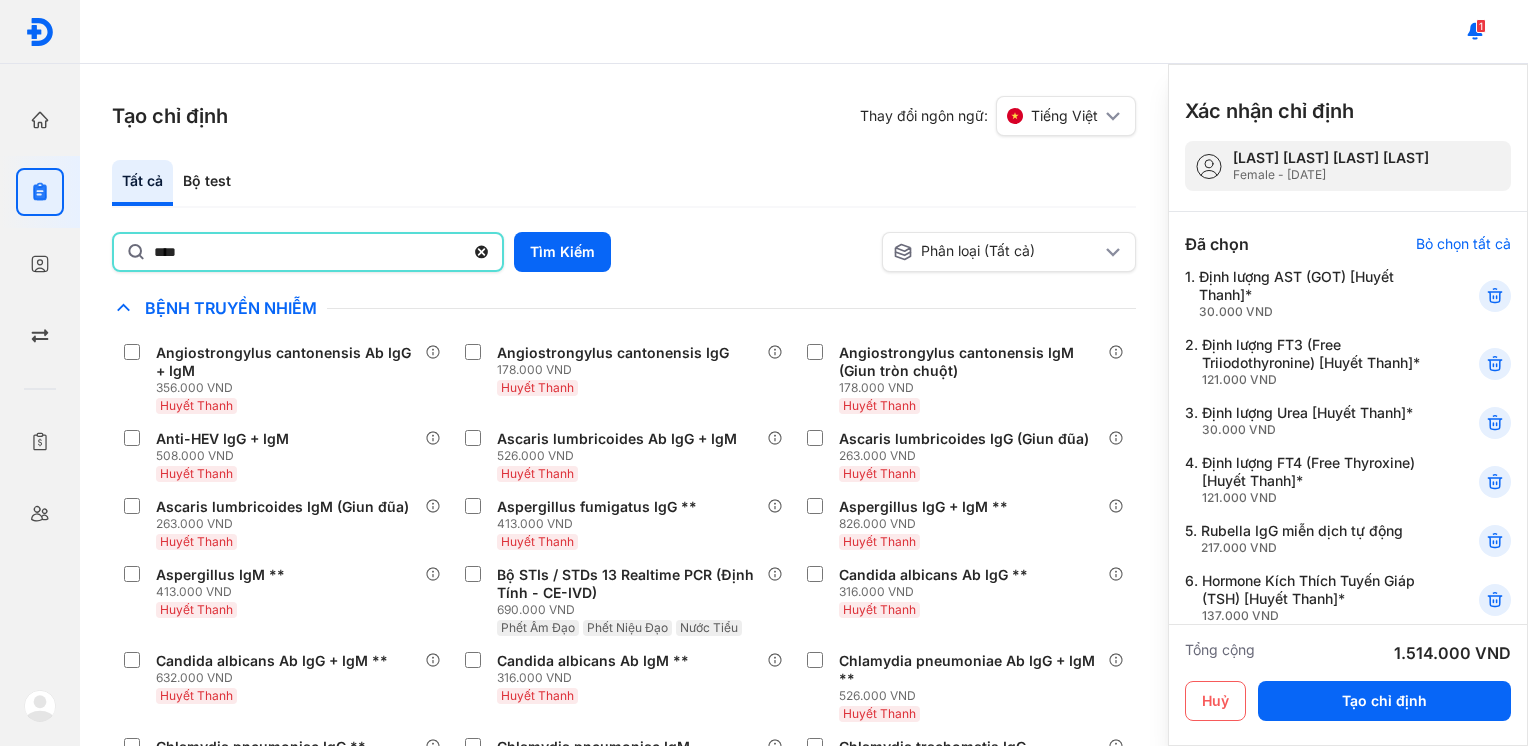 type on "****" 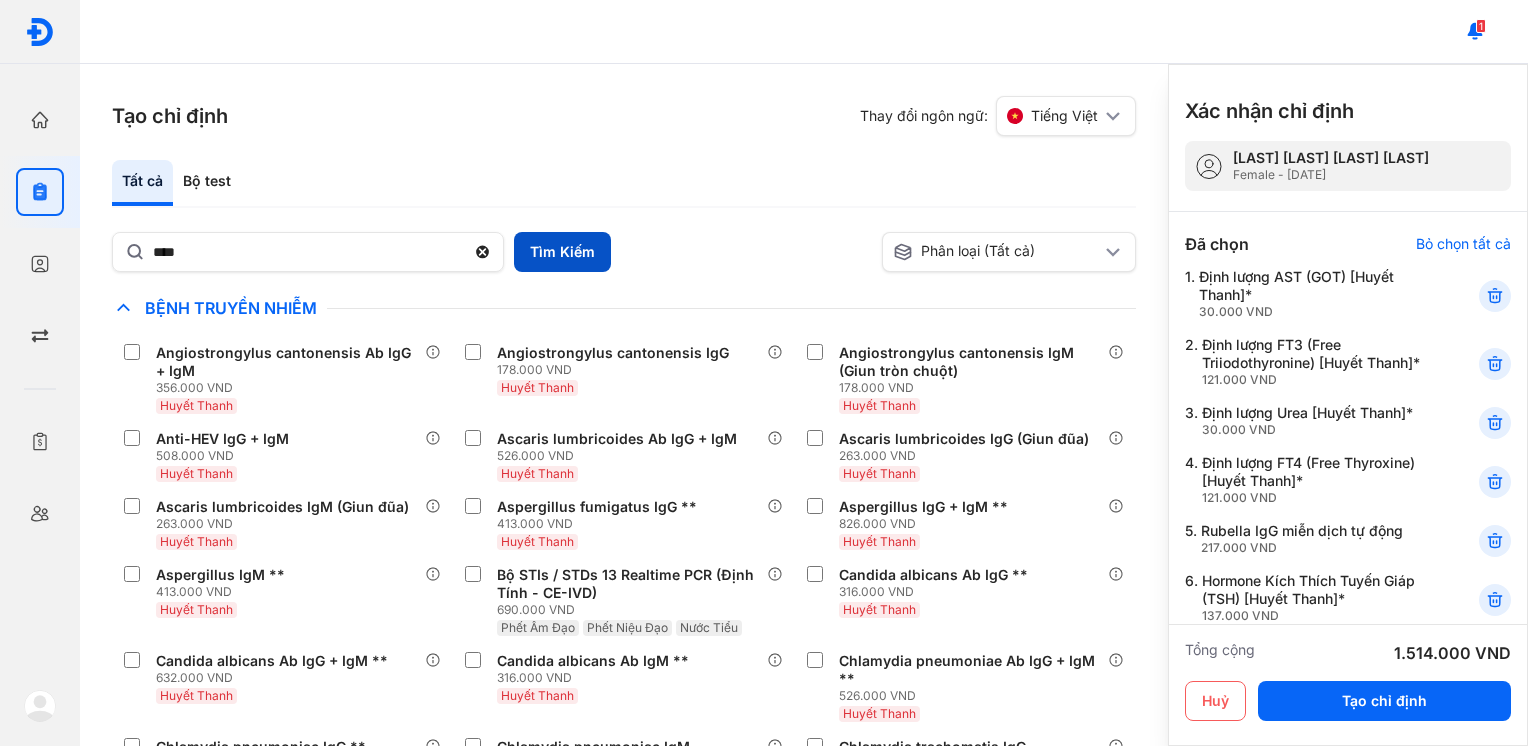 click on "Tìm Kiếm" at bounding box center (562, 252) 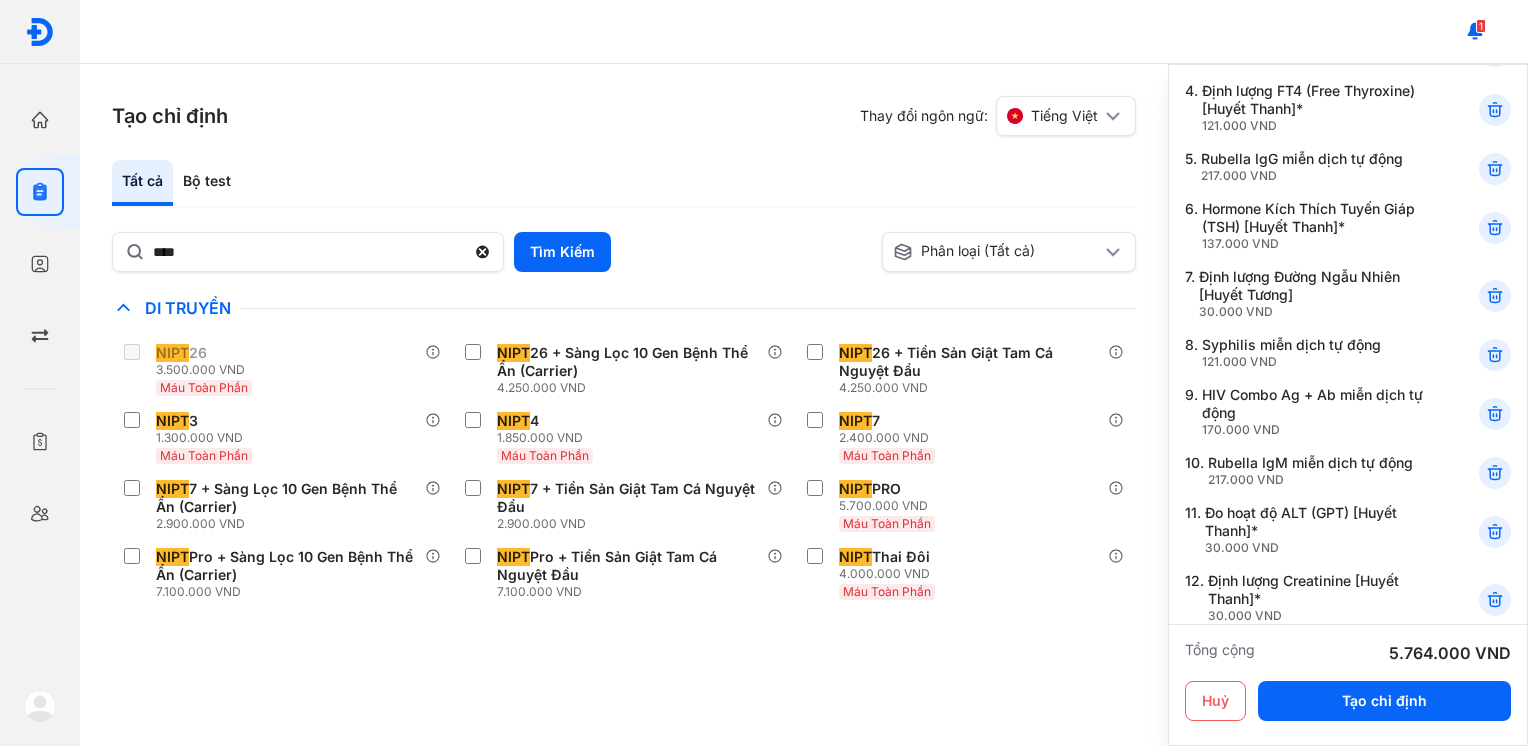 scroll, scrollTop: 0, scrollLeft: 0, axis: both 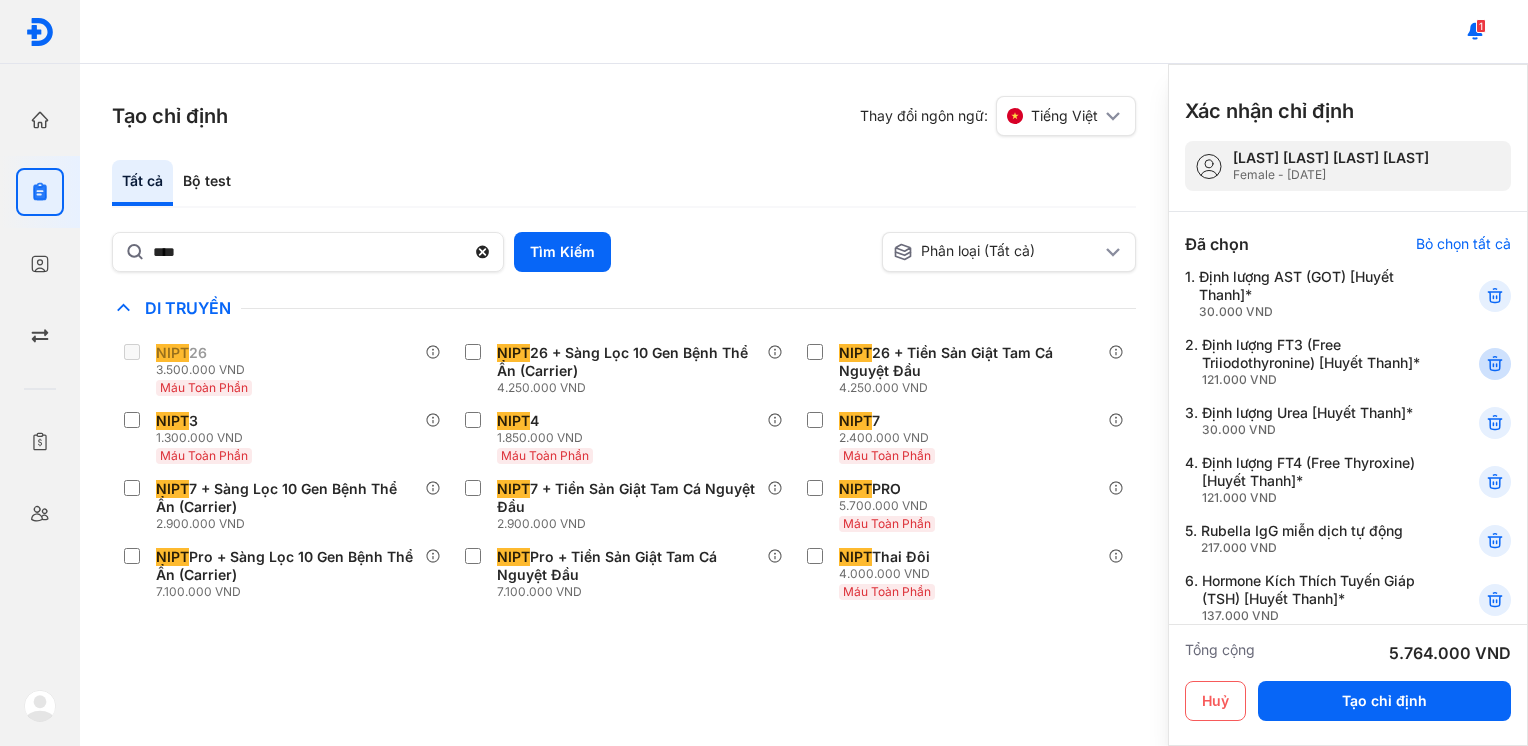 click 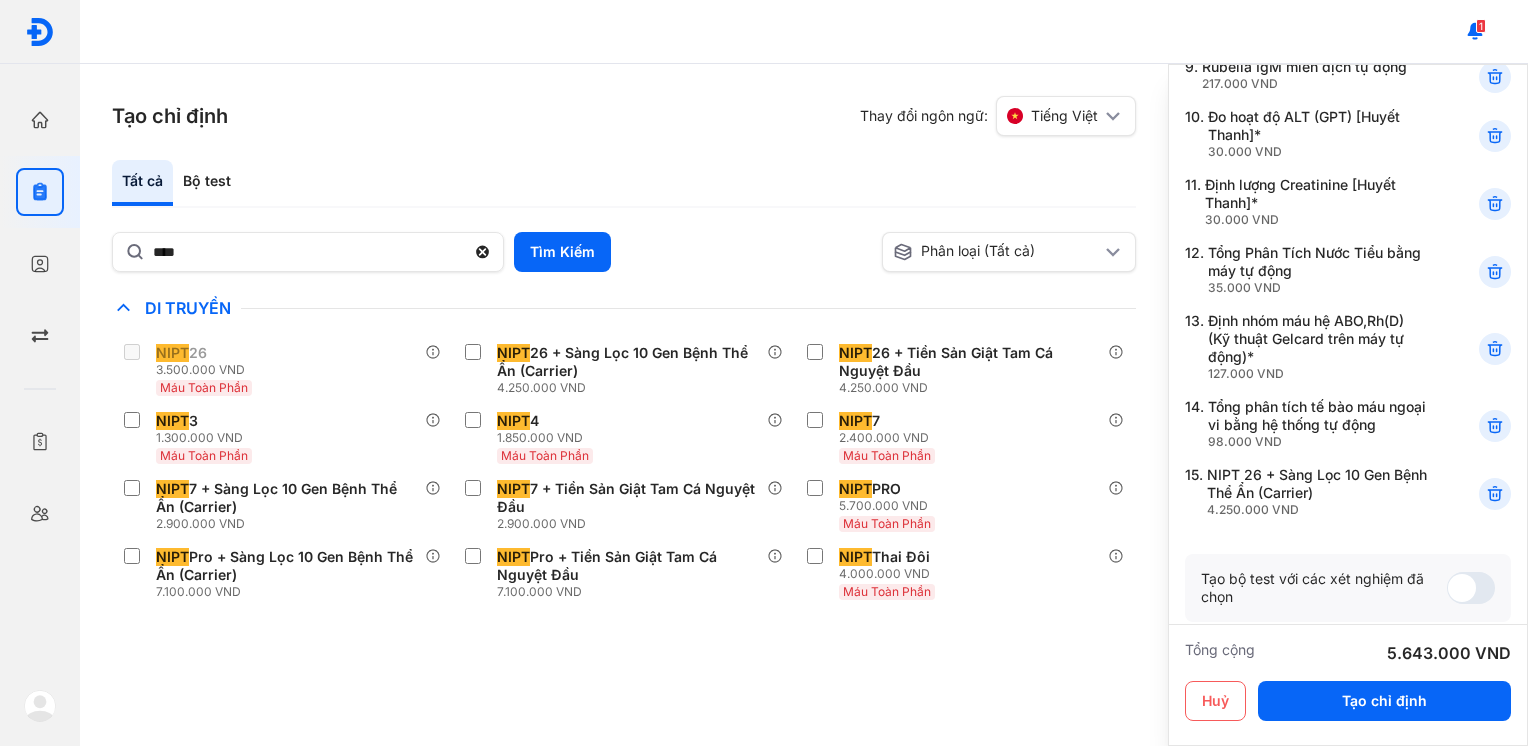 scroll, scrollTop: 986, scrollLeft: 0, axis: vertical 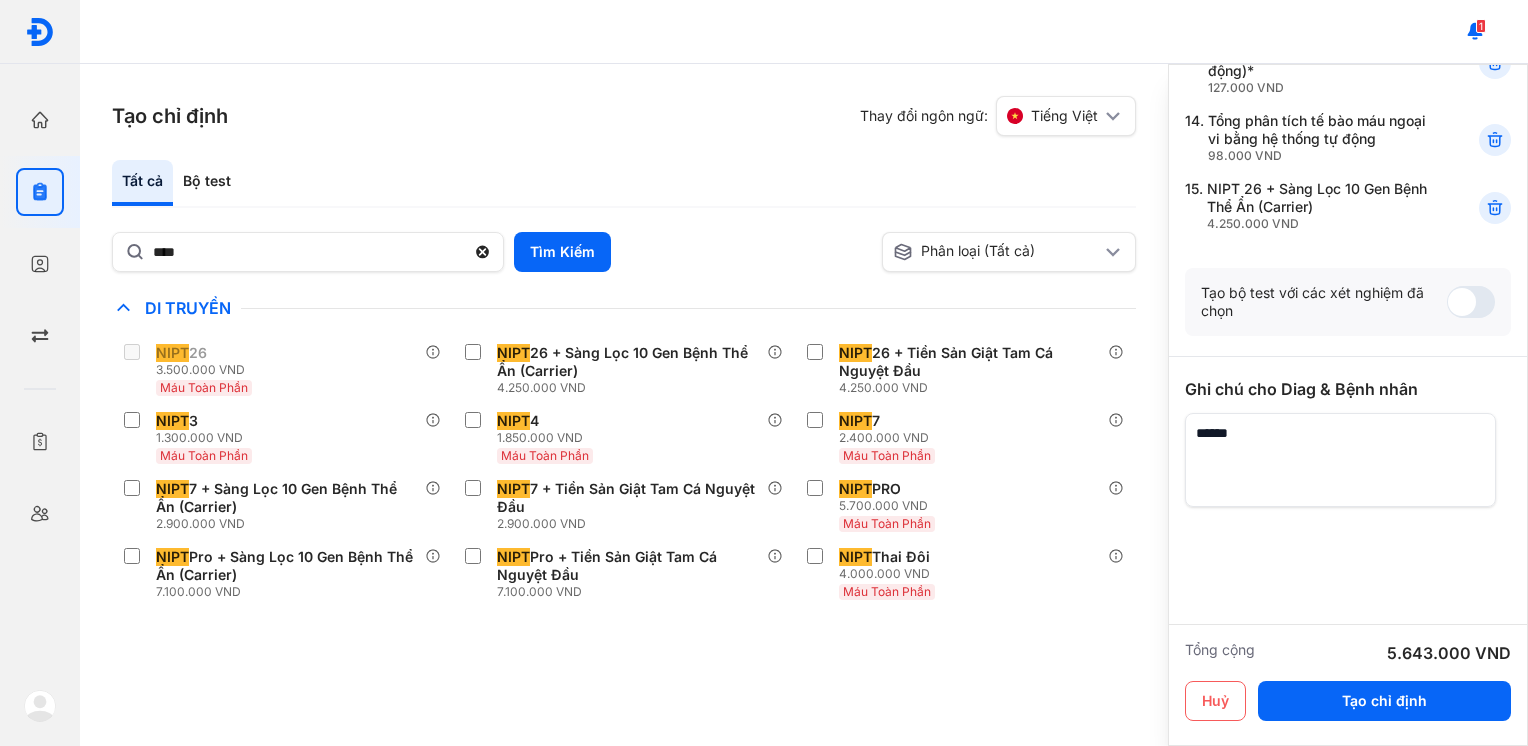 click at bounding box center [1340, 460] 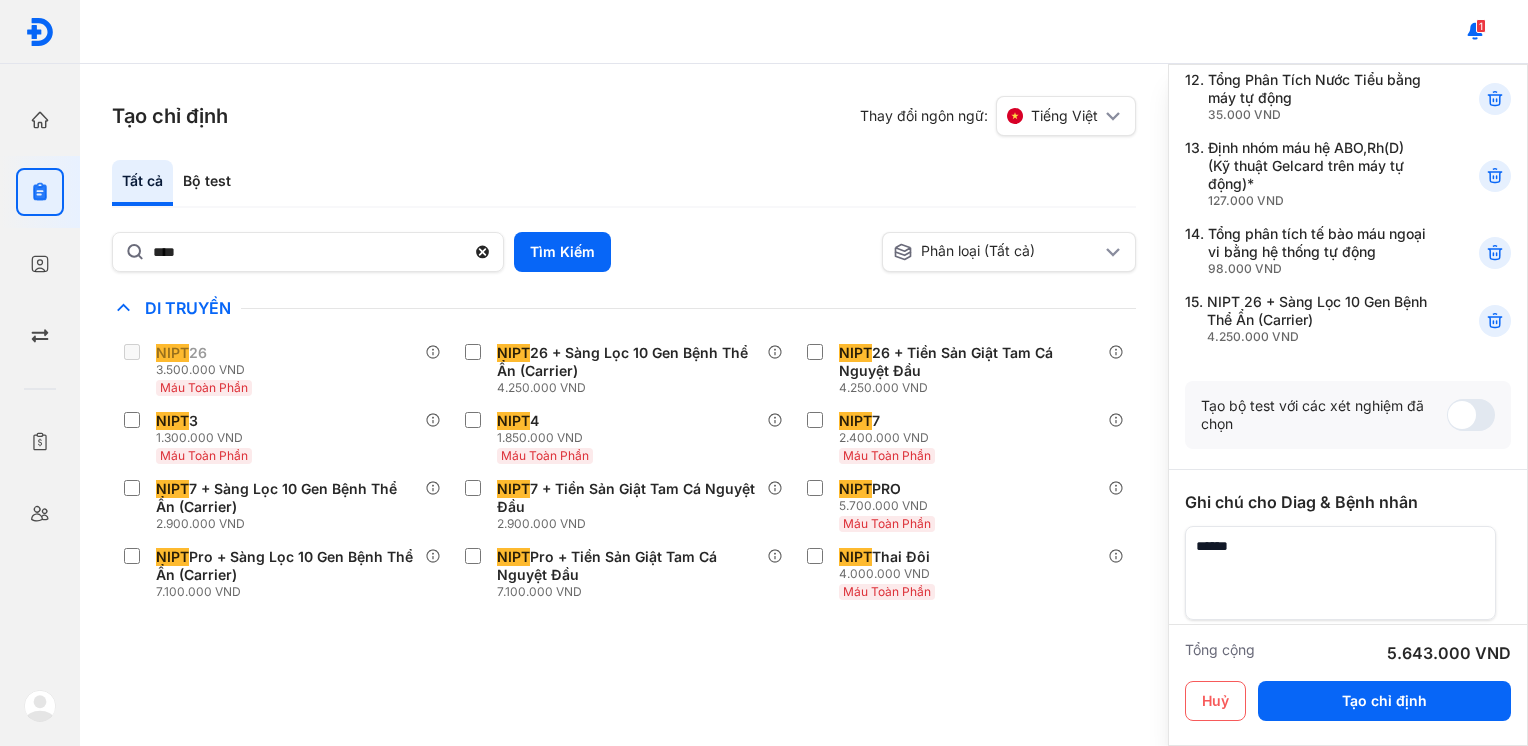 scroll, scrollTop: 986, scrollLeft: 0, axis: vertical 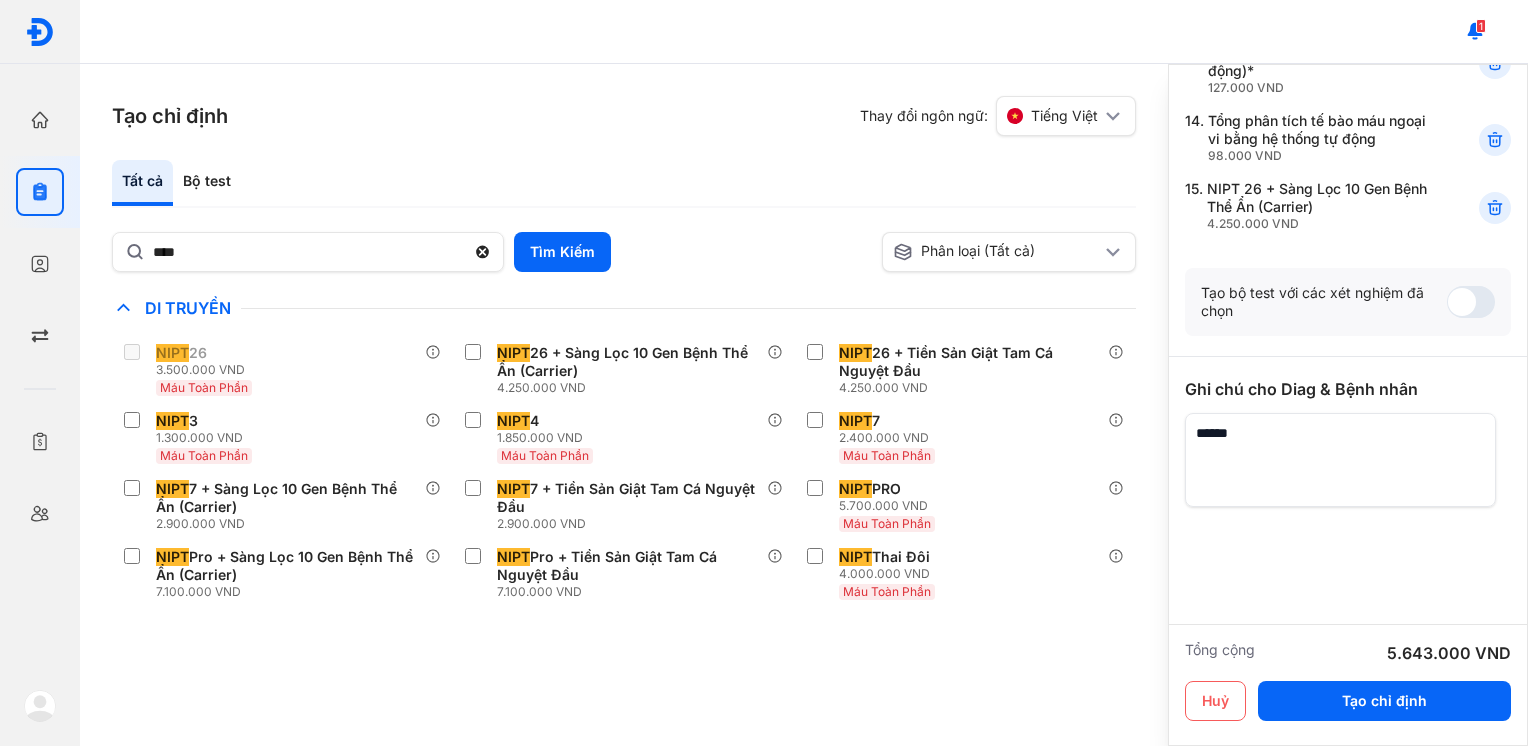 click at bounding box center (1340, 460) 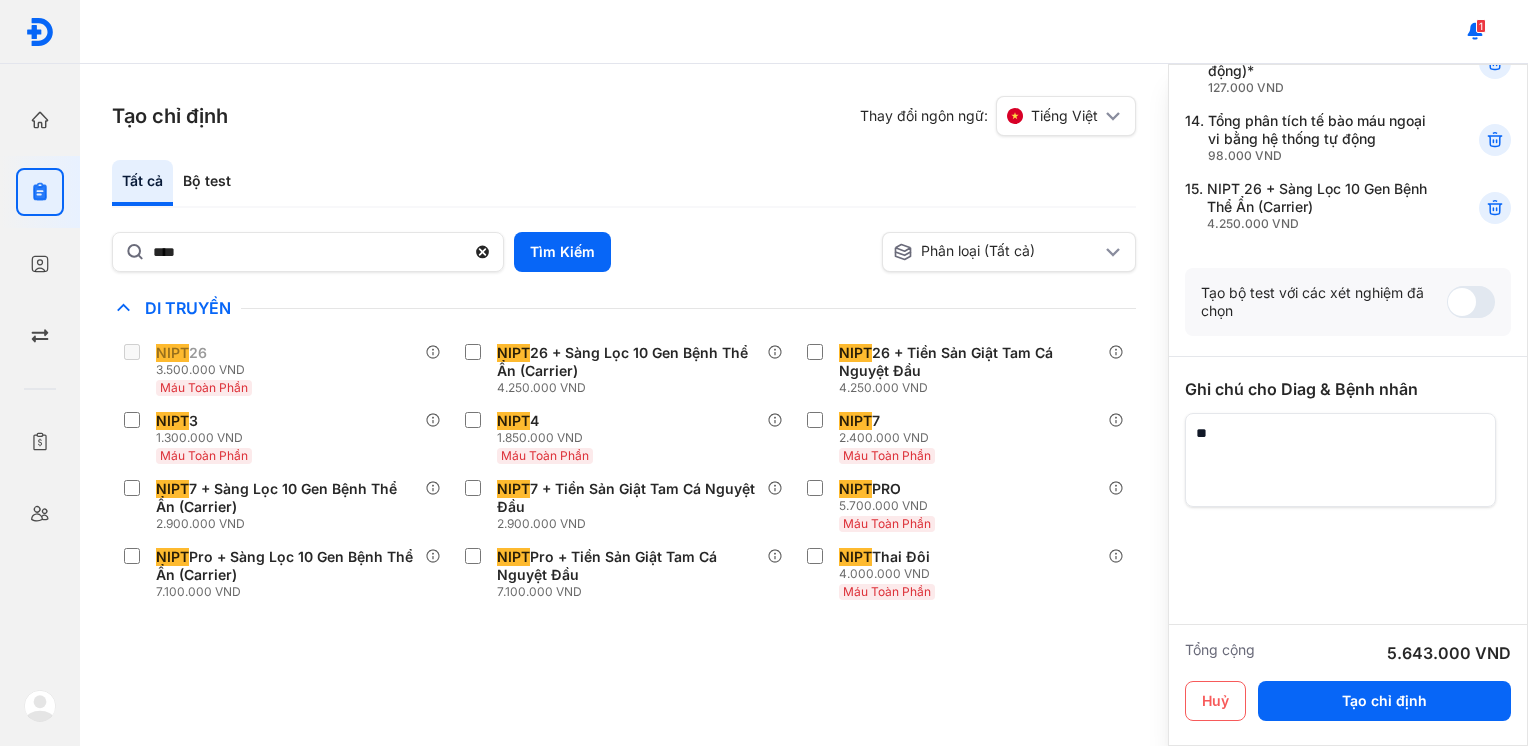 type on "*" 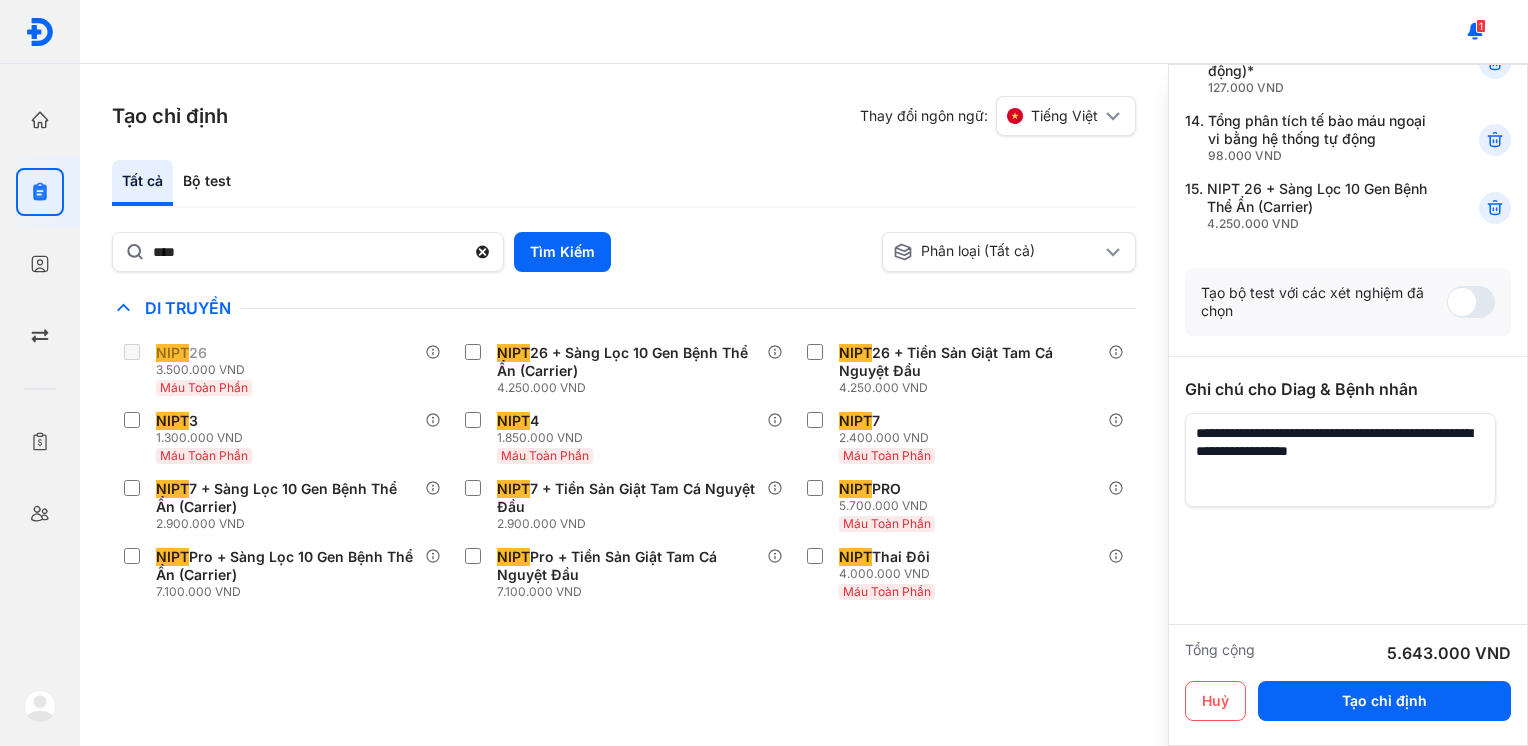 click at bounding box center (1340, 460) 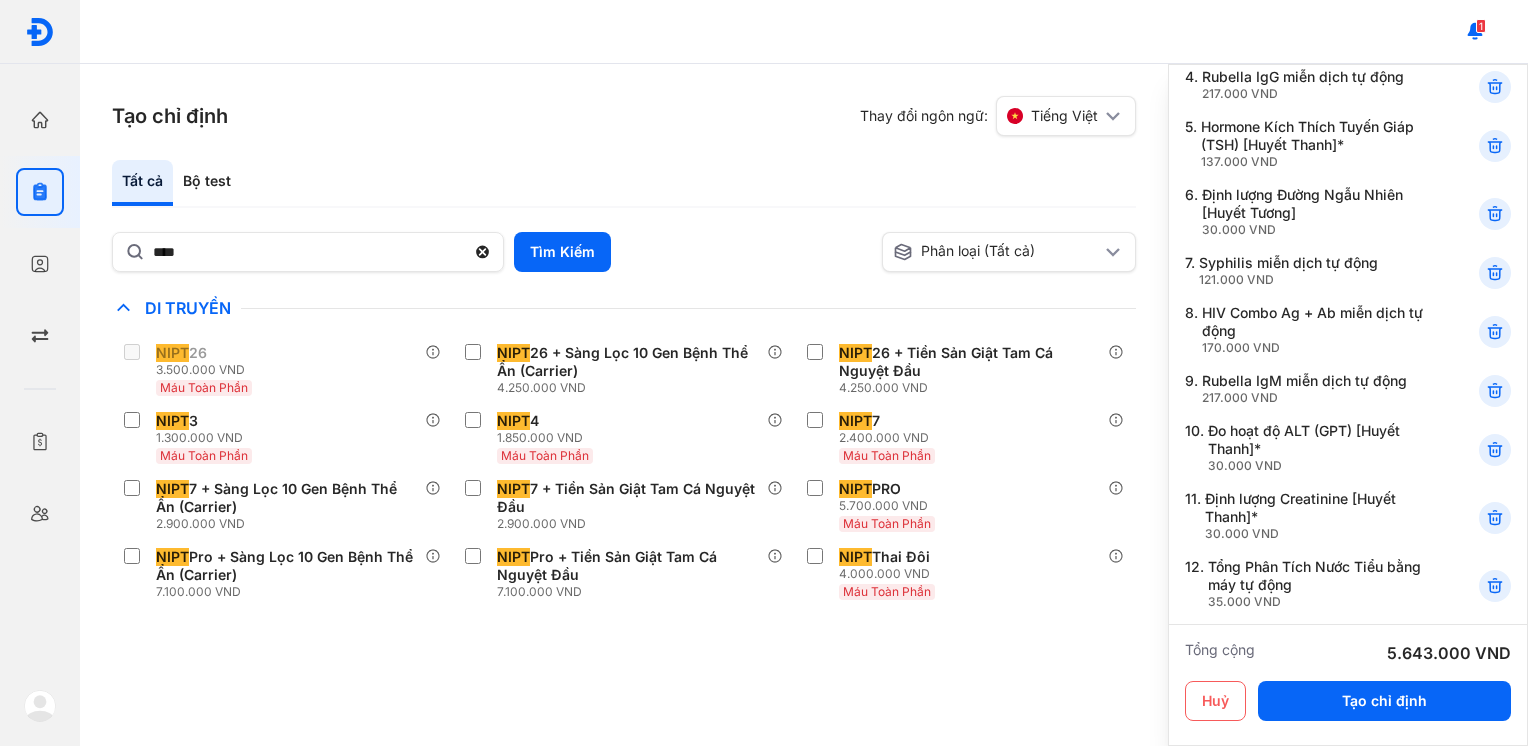 scroll, scrollTop: 0, scrollLeft: 0, axis: both 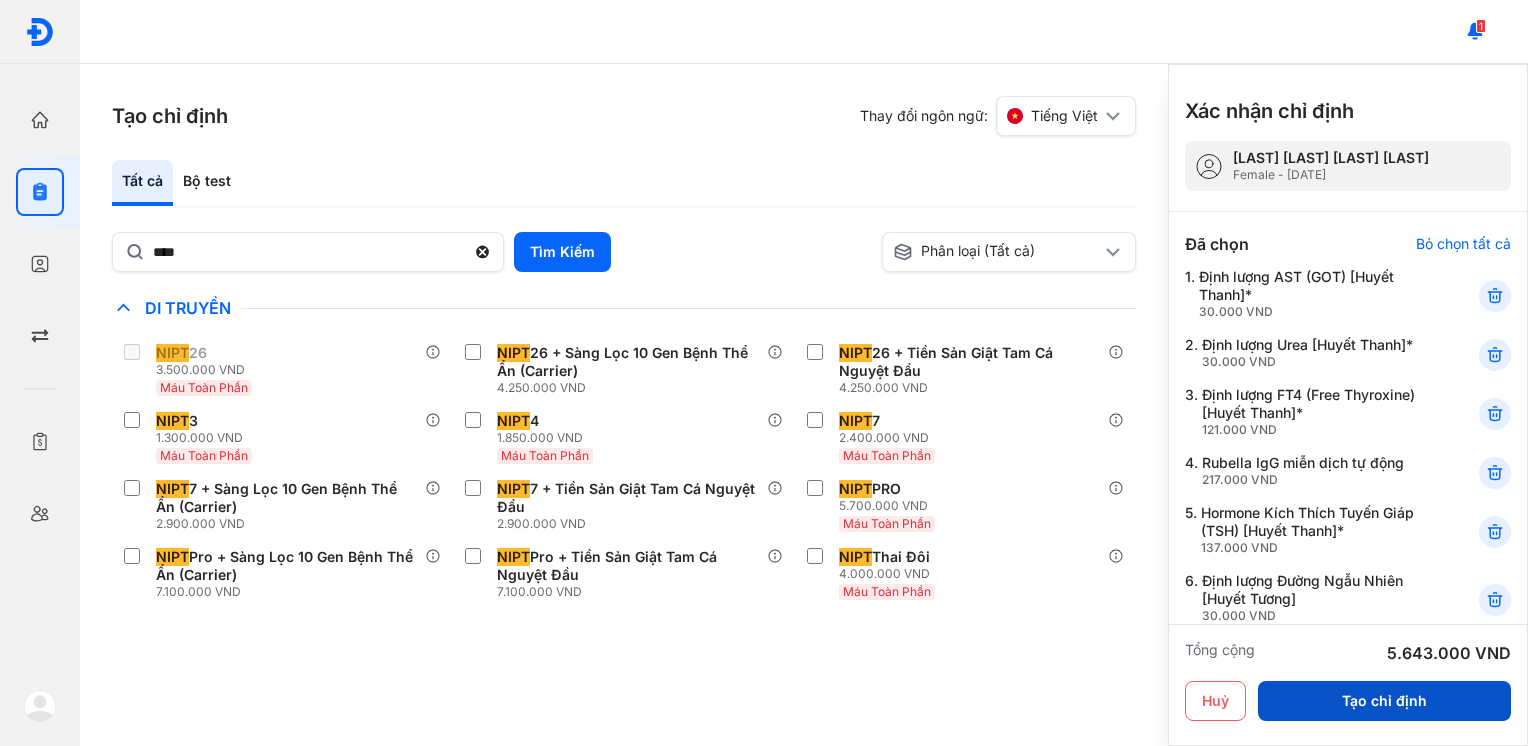 type on "**********" 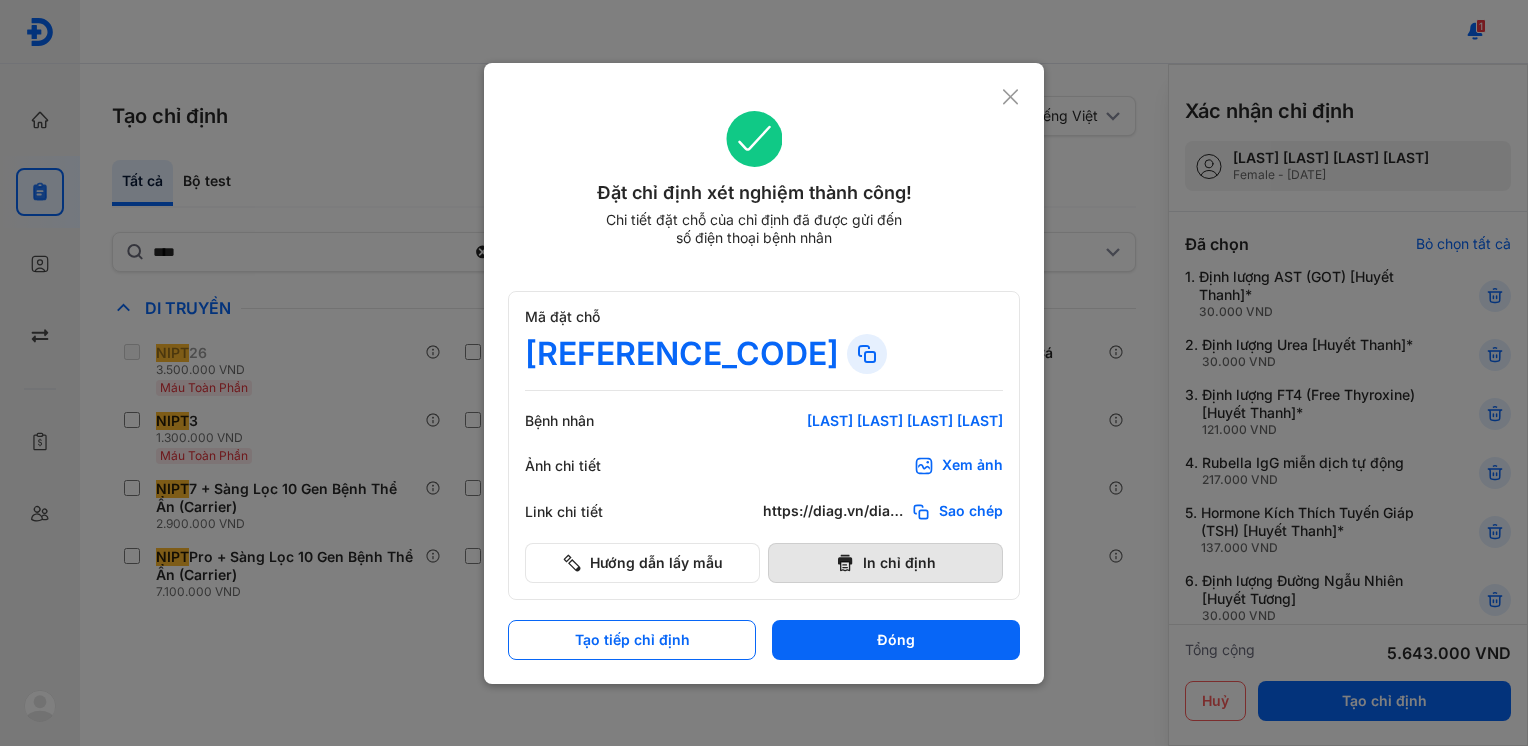 click on "In chỉ định" at bounding box center (885, 563) 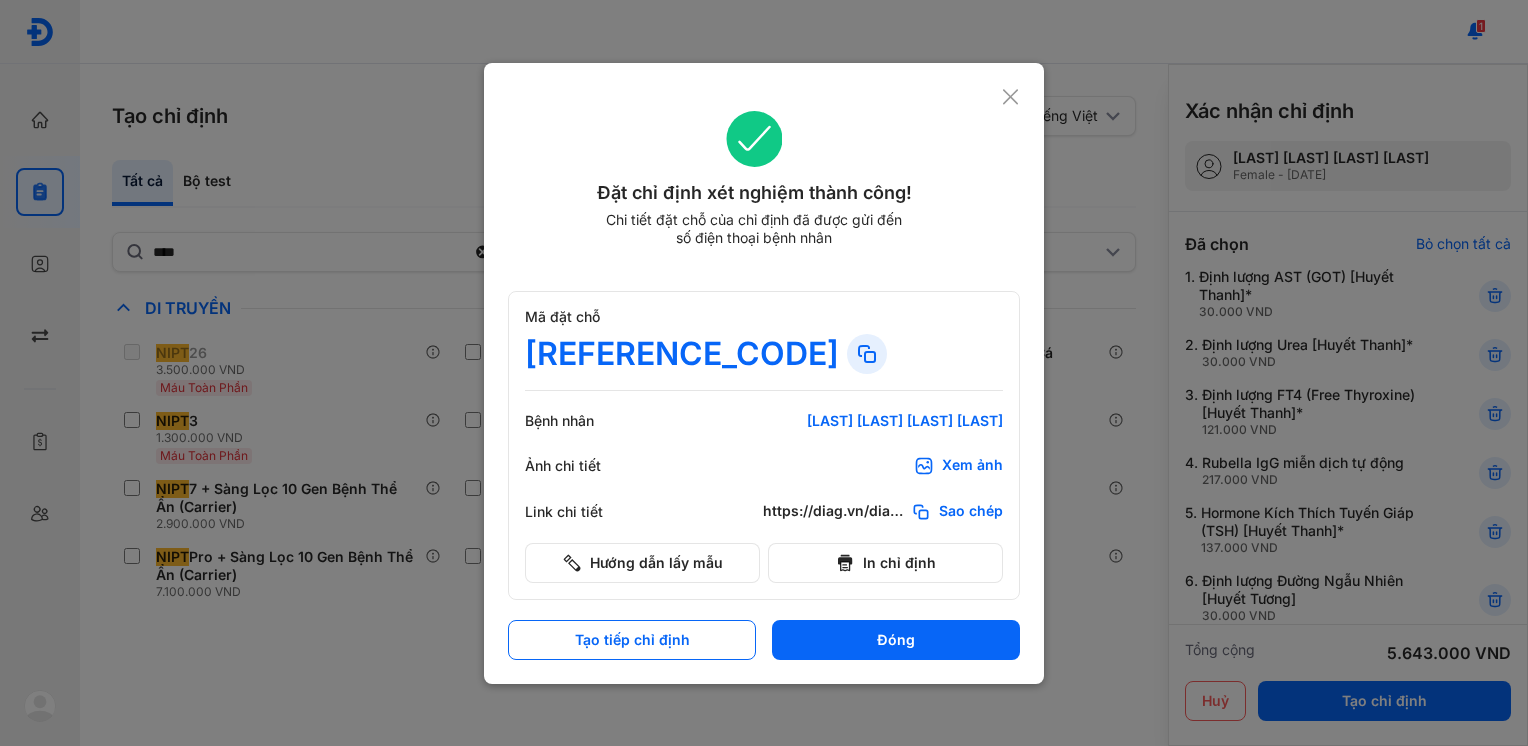 click 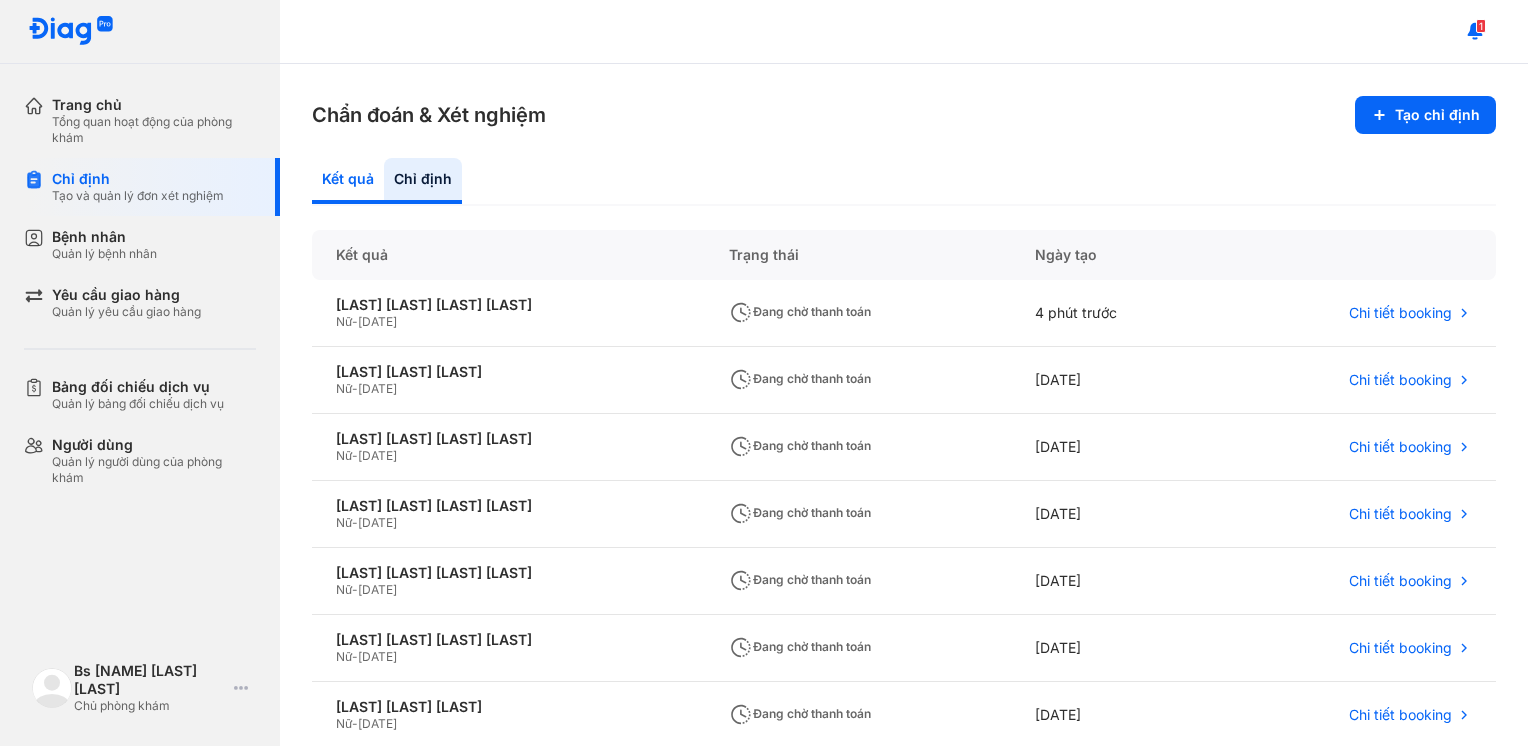 click on "Kết quả" 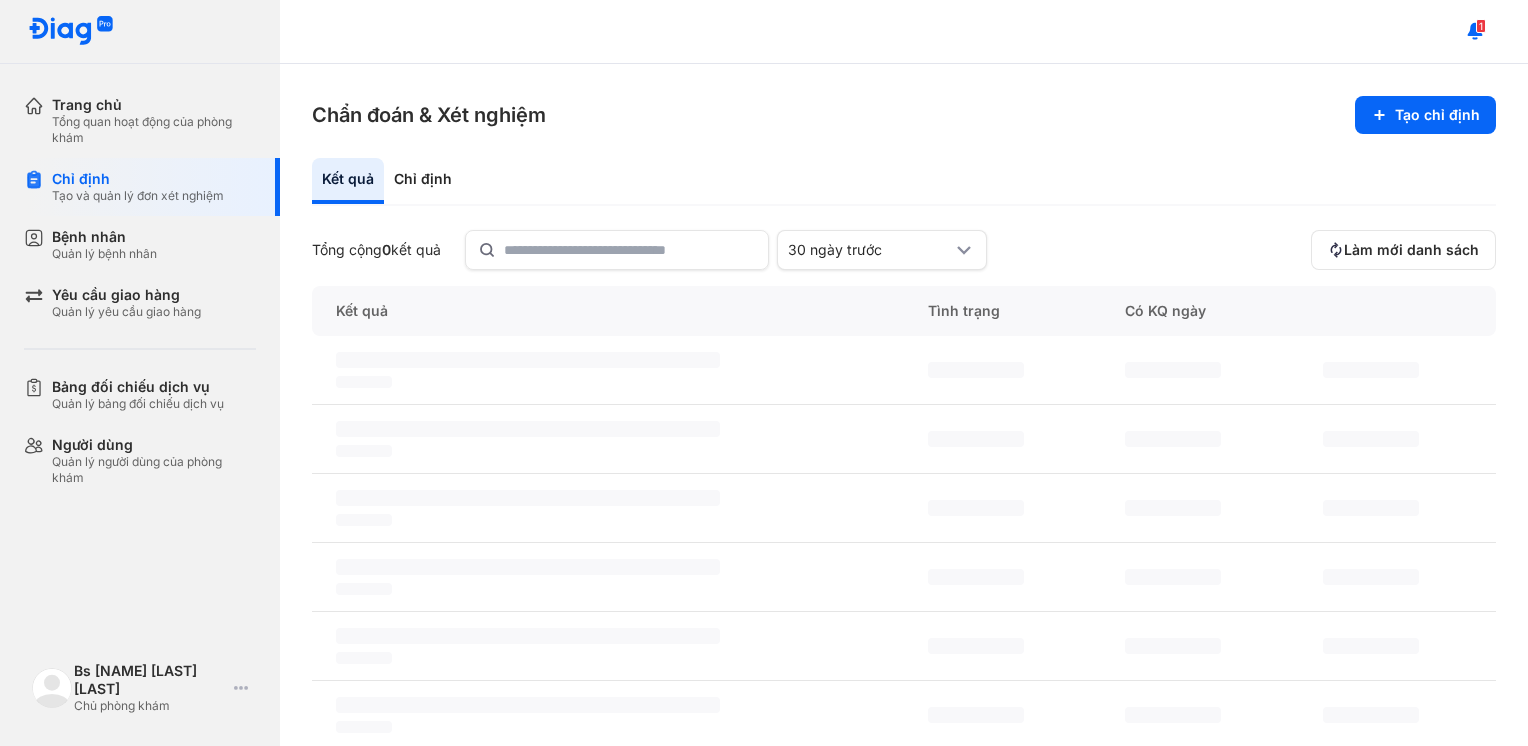 click on "Kết quả" 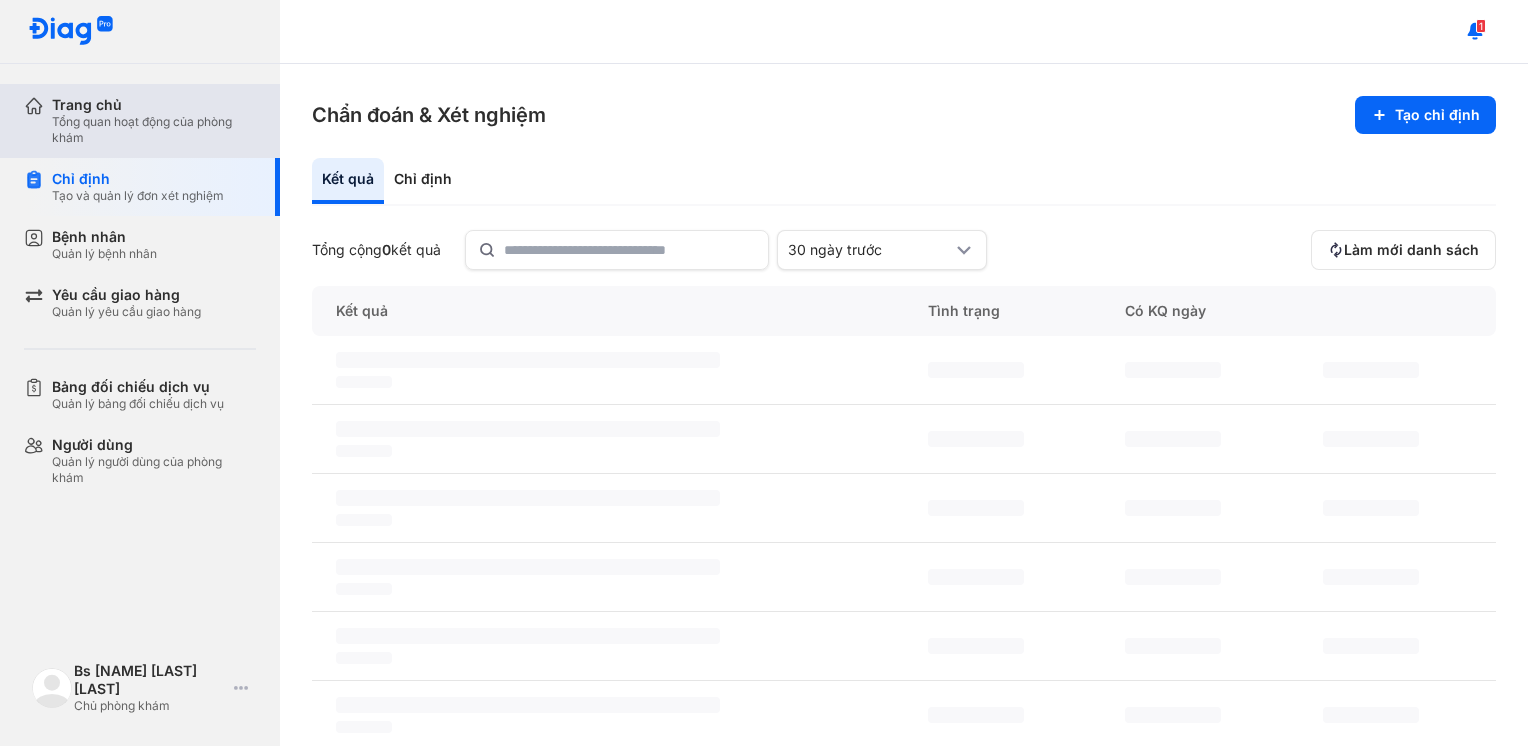 click on "Kết quả" 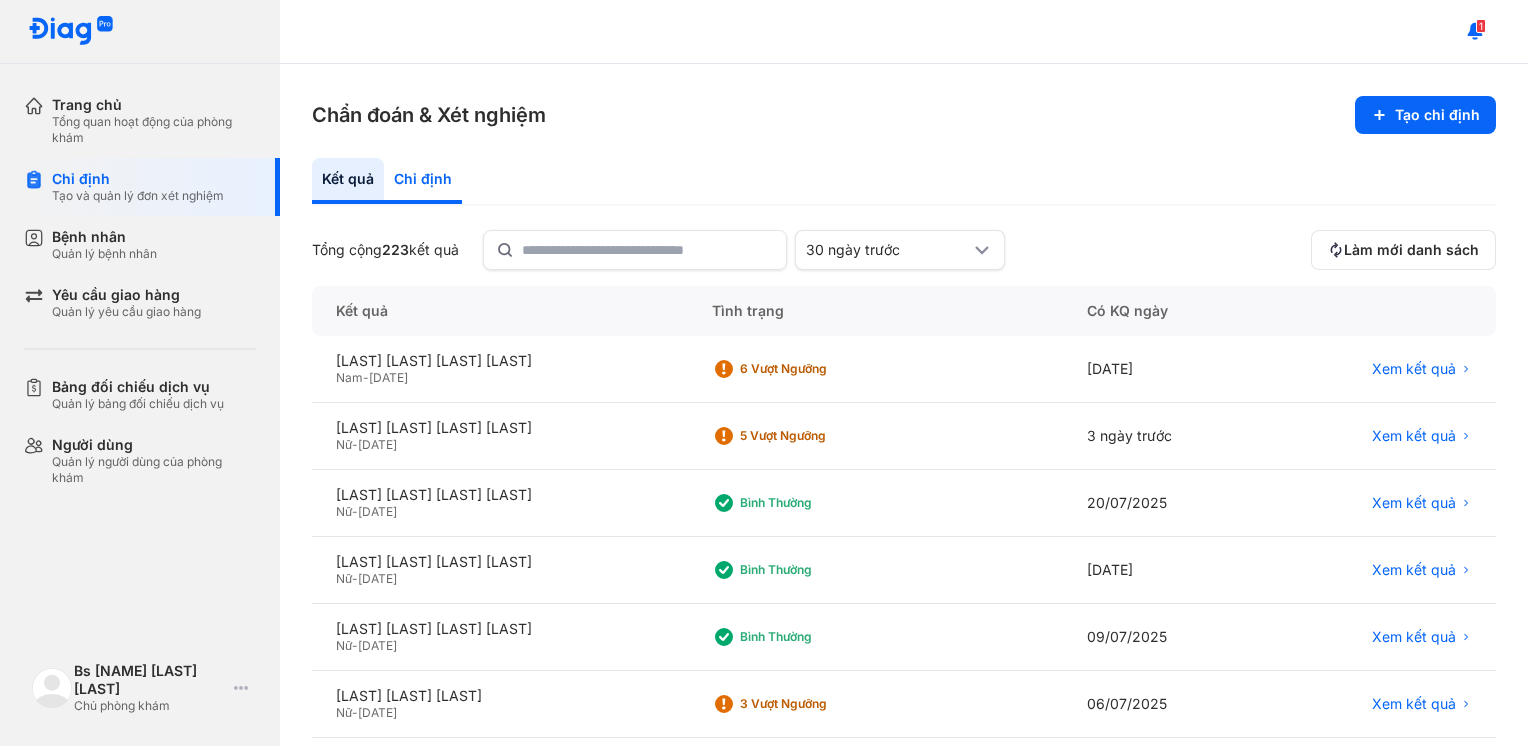 click on "Chỉ định" 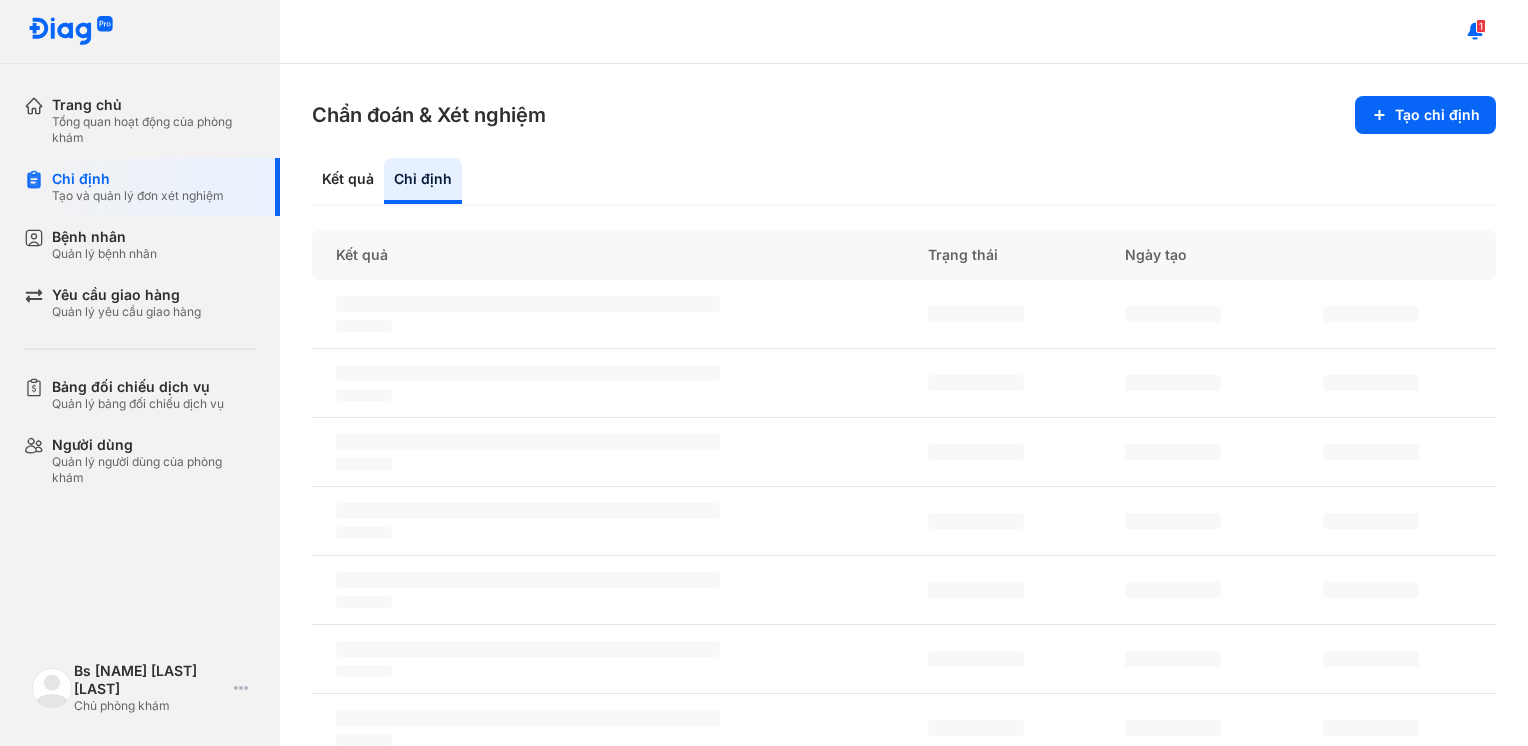 click on "Chỉ định" 